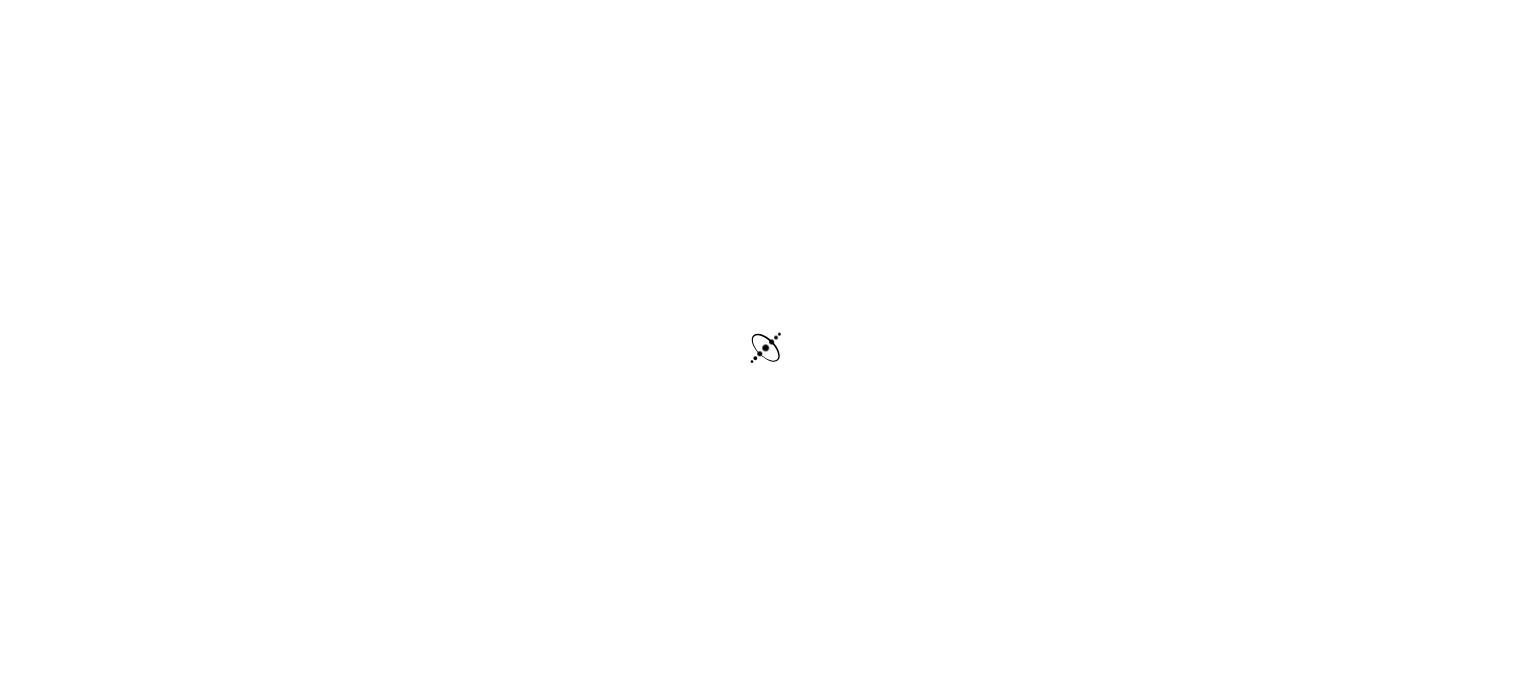 scroll, scrollTop: 0, scrollLeft: 0, axis: both 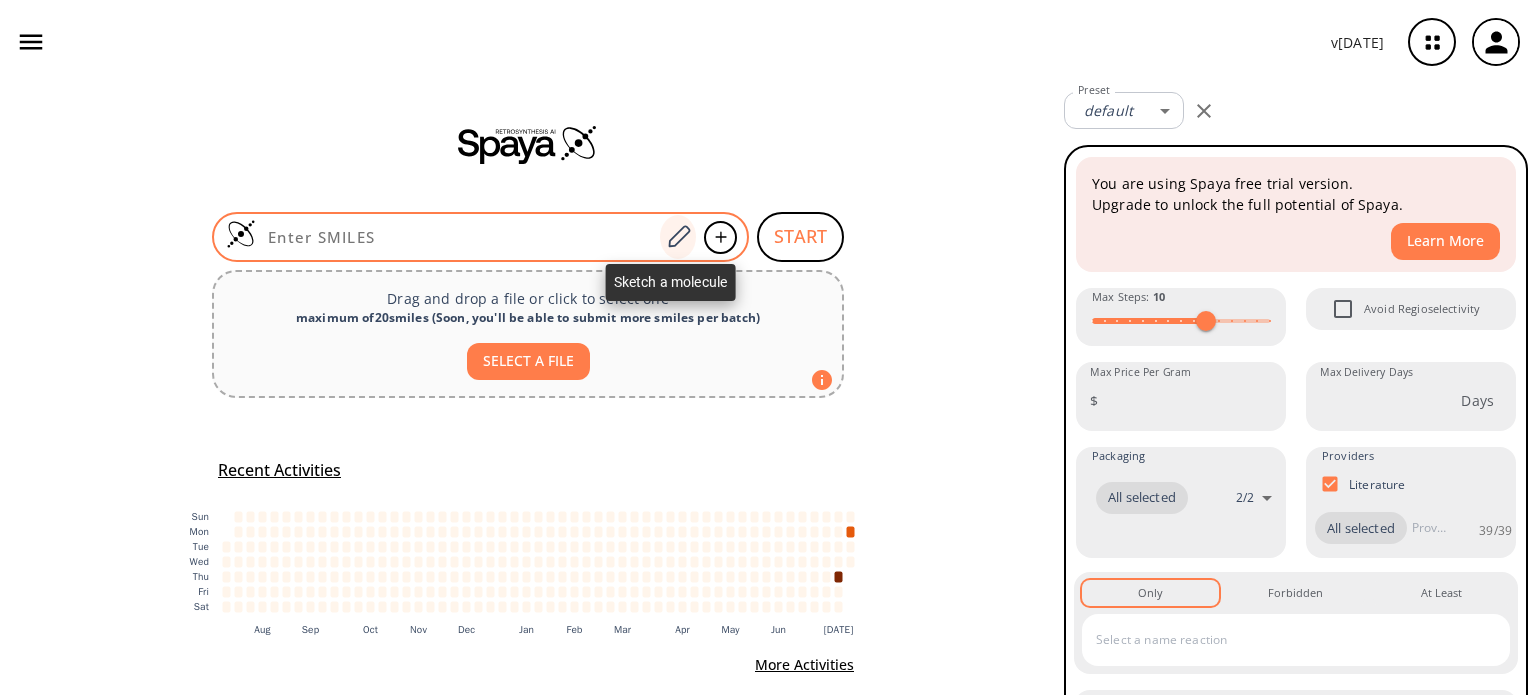 click 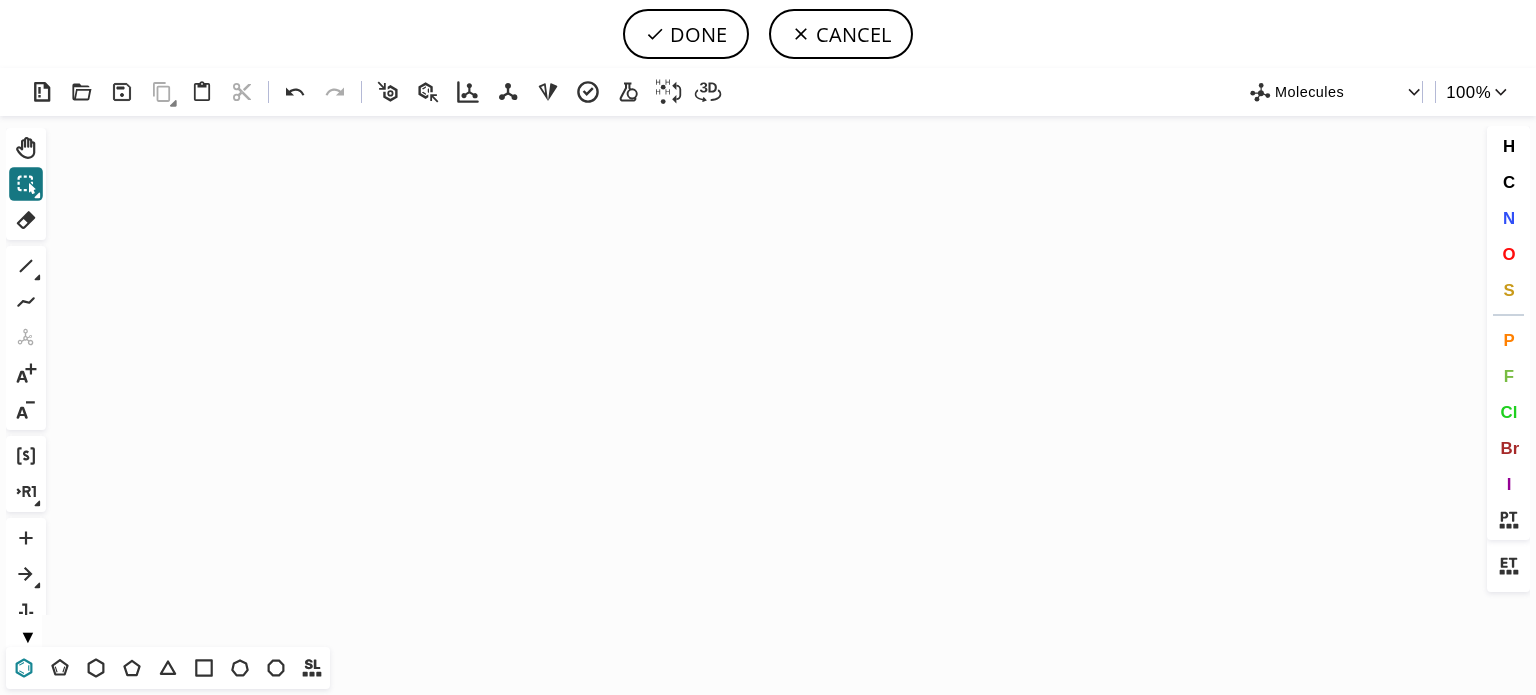 click 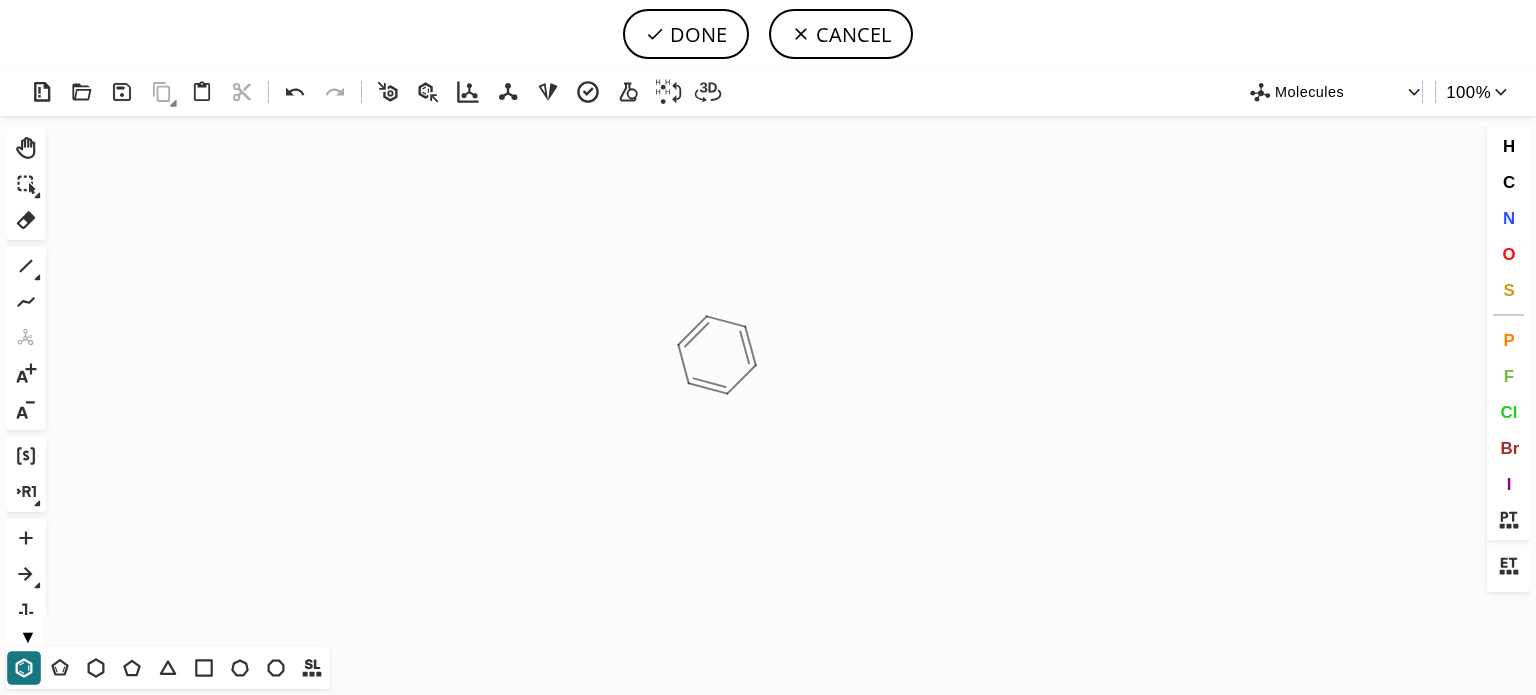 click on "Created with [PERSON_NAME] 2.3.0" 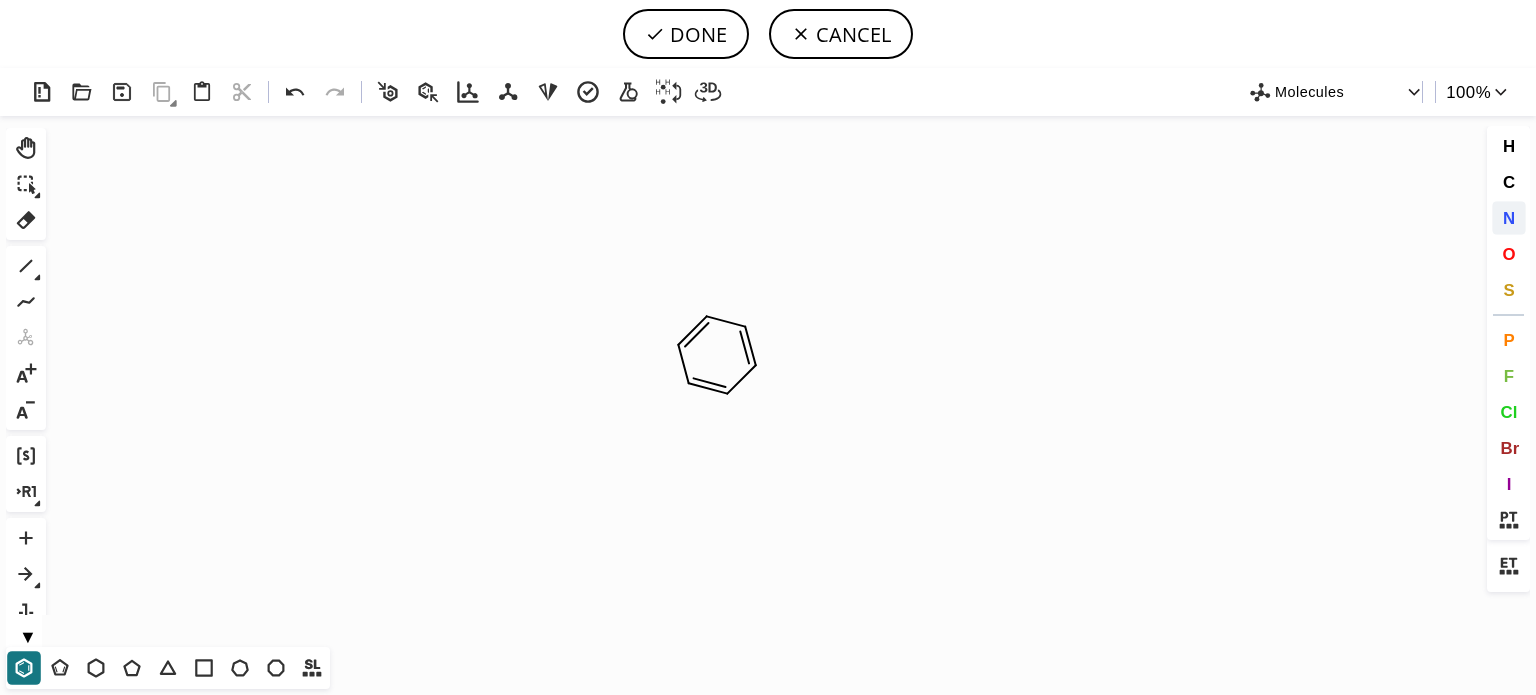click on "N" at bounding box center [1509, 218] 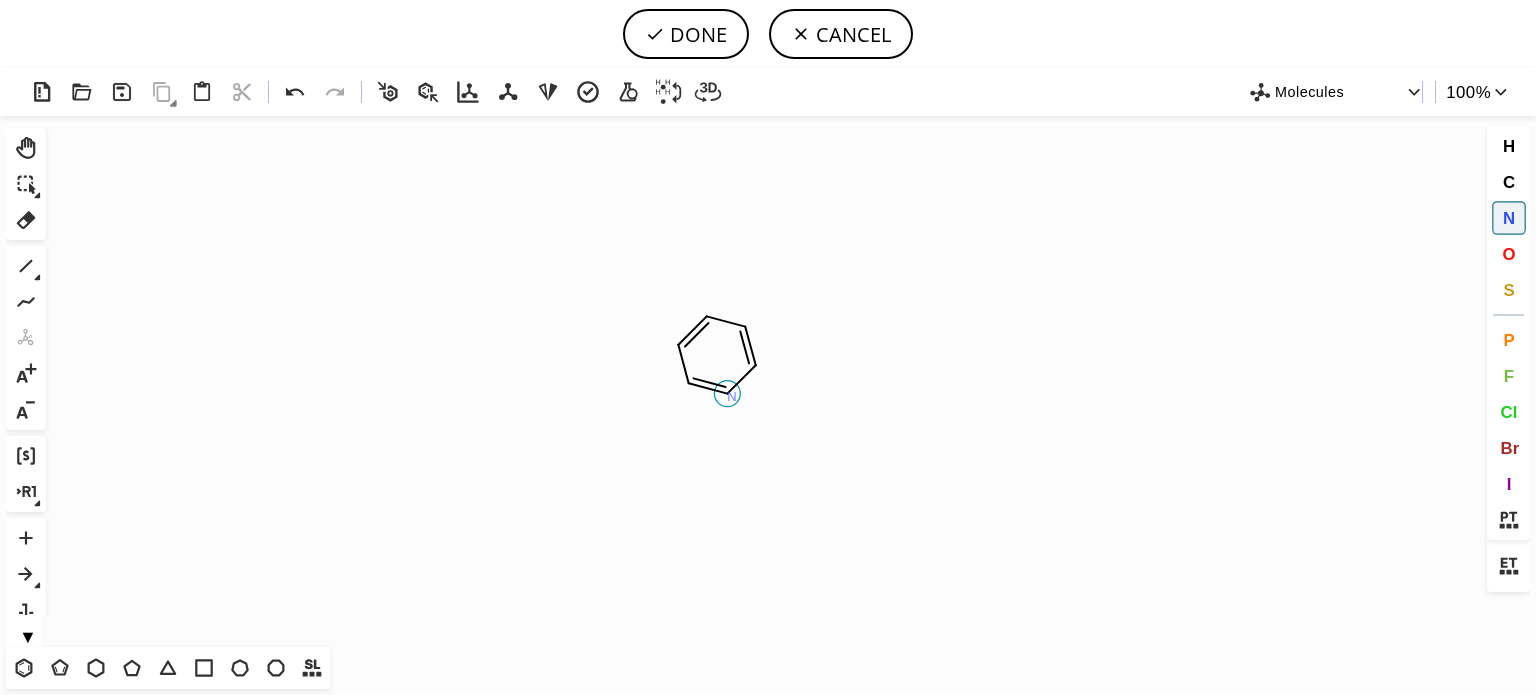 click on "N" 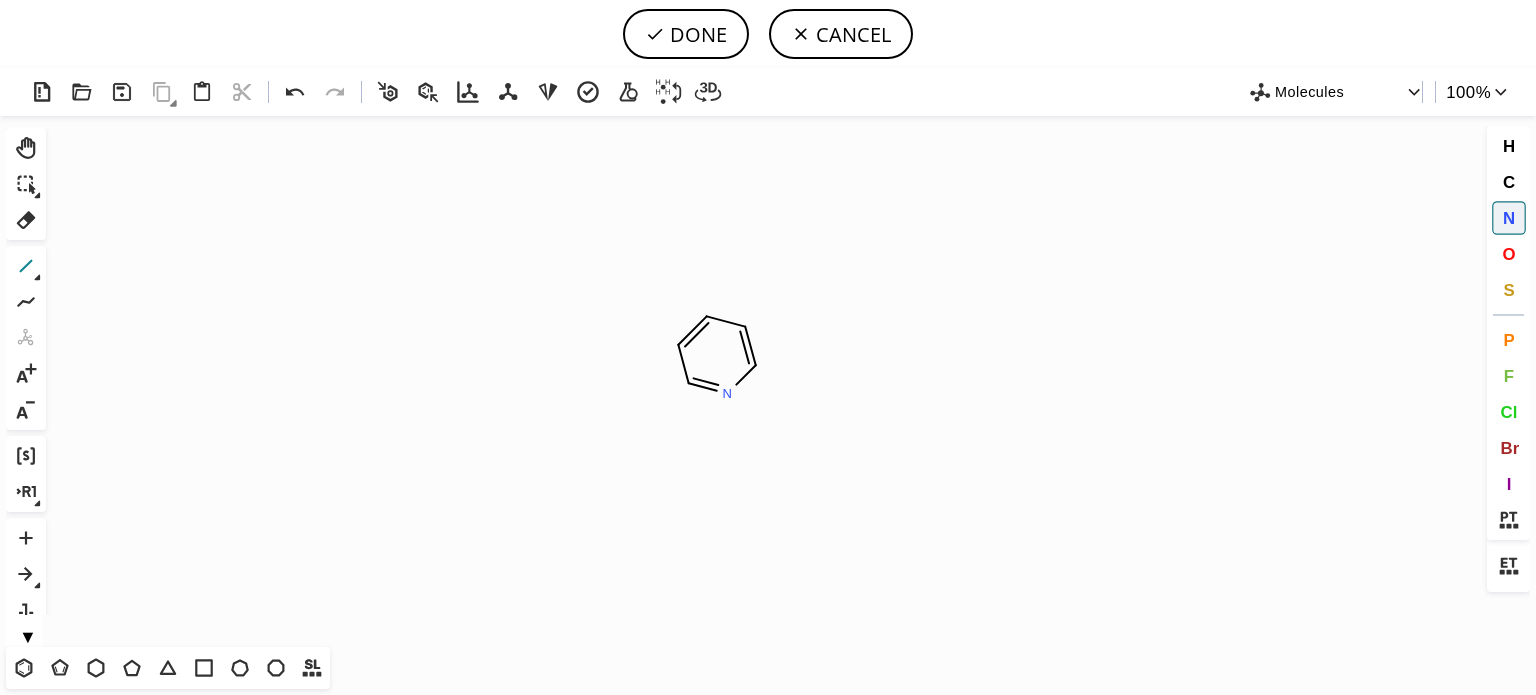 click 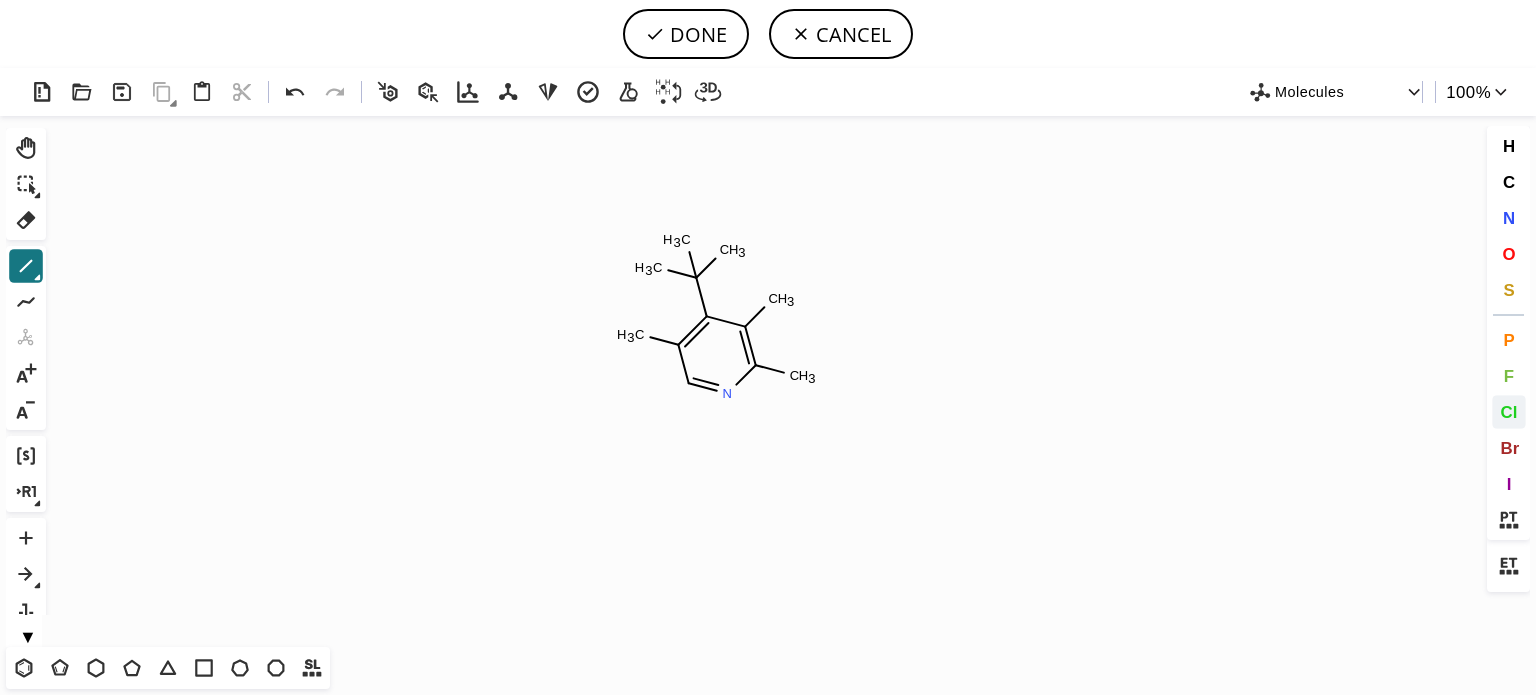 click on "Cl" at bounding box center (1509, 412) 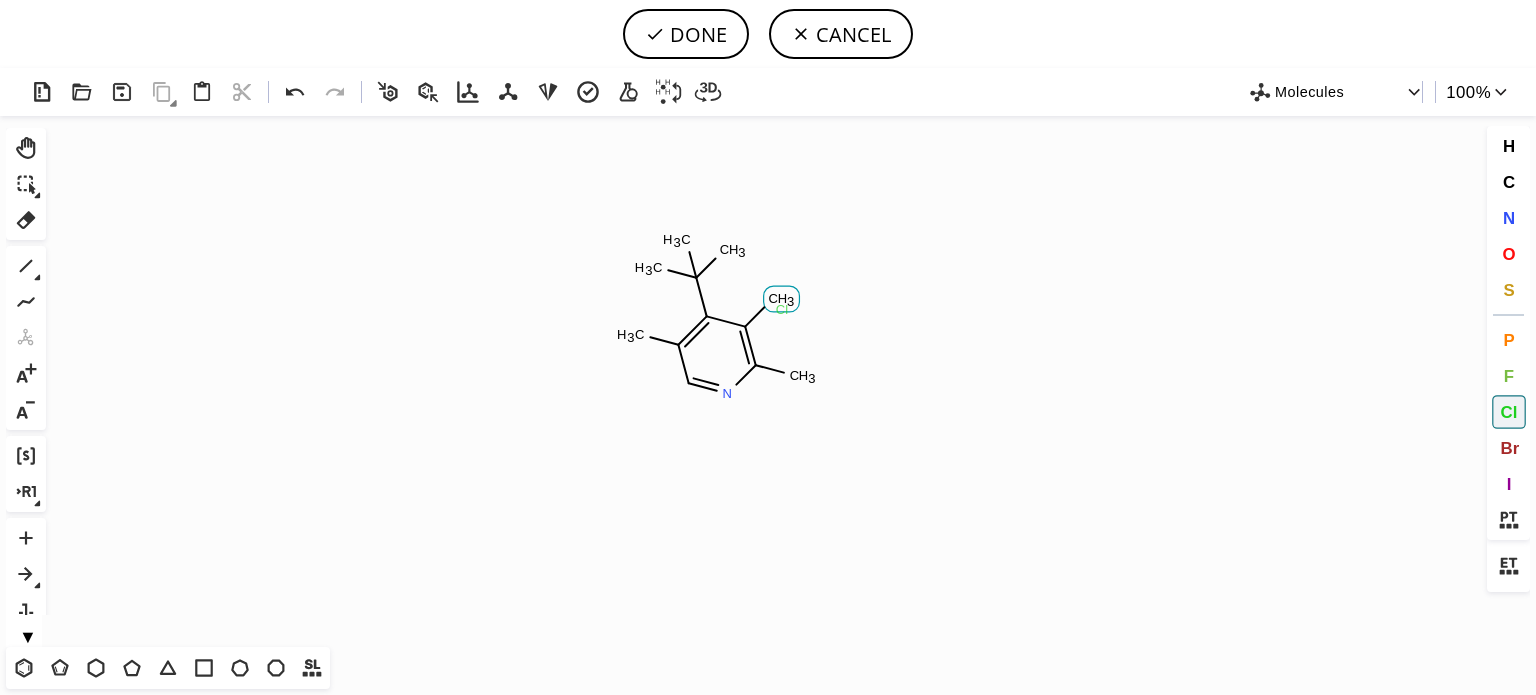 click on "Cl" 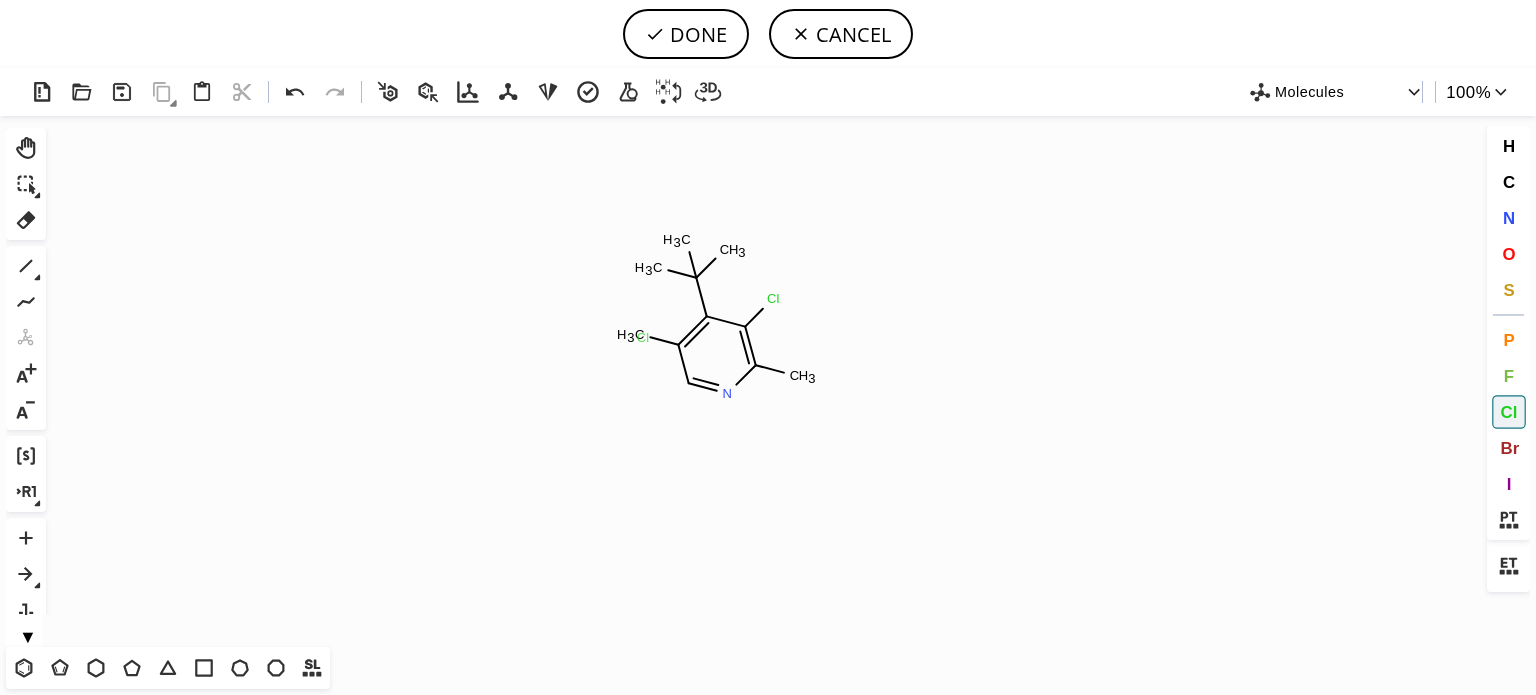 click on "Cl" 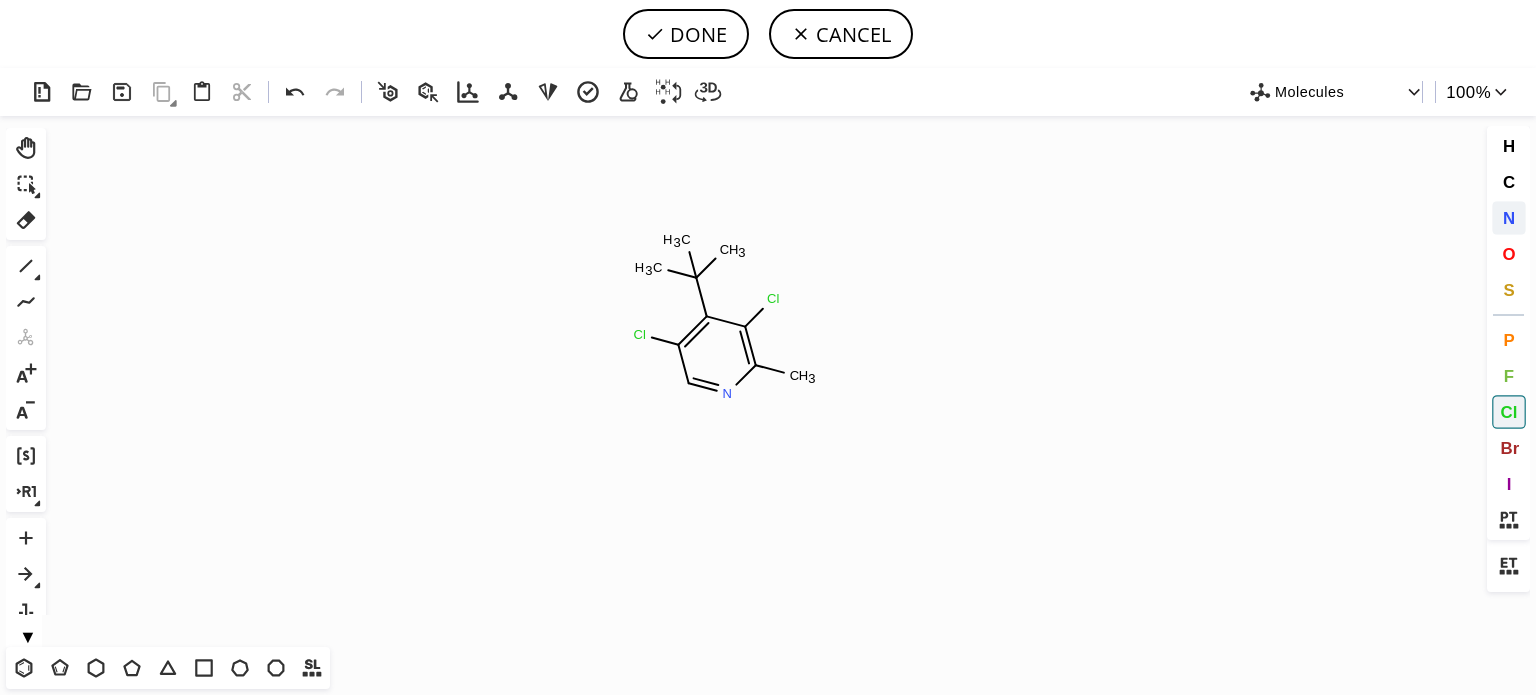 click on "N" at bounding box center (1509, 218) 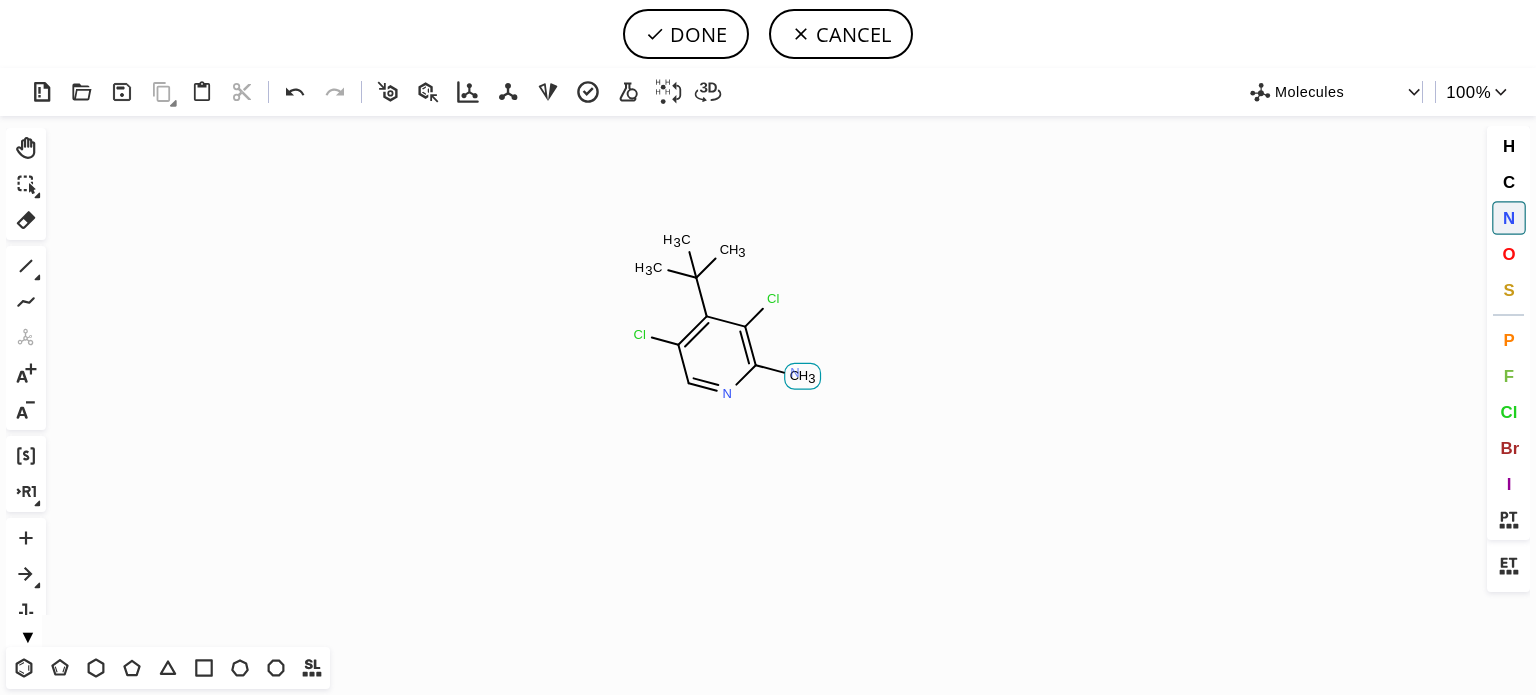 click on "N" 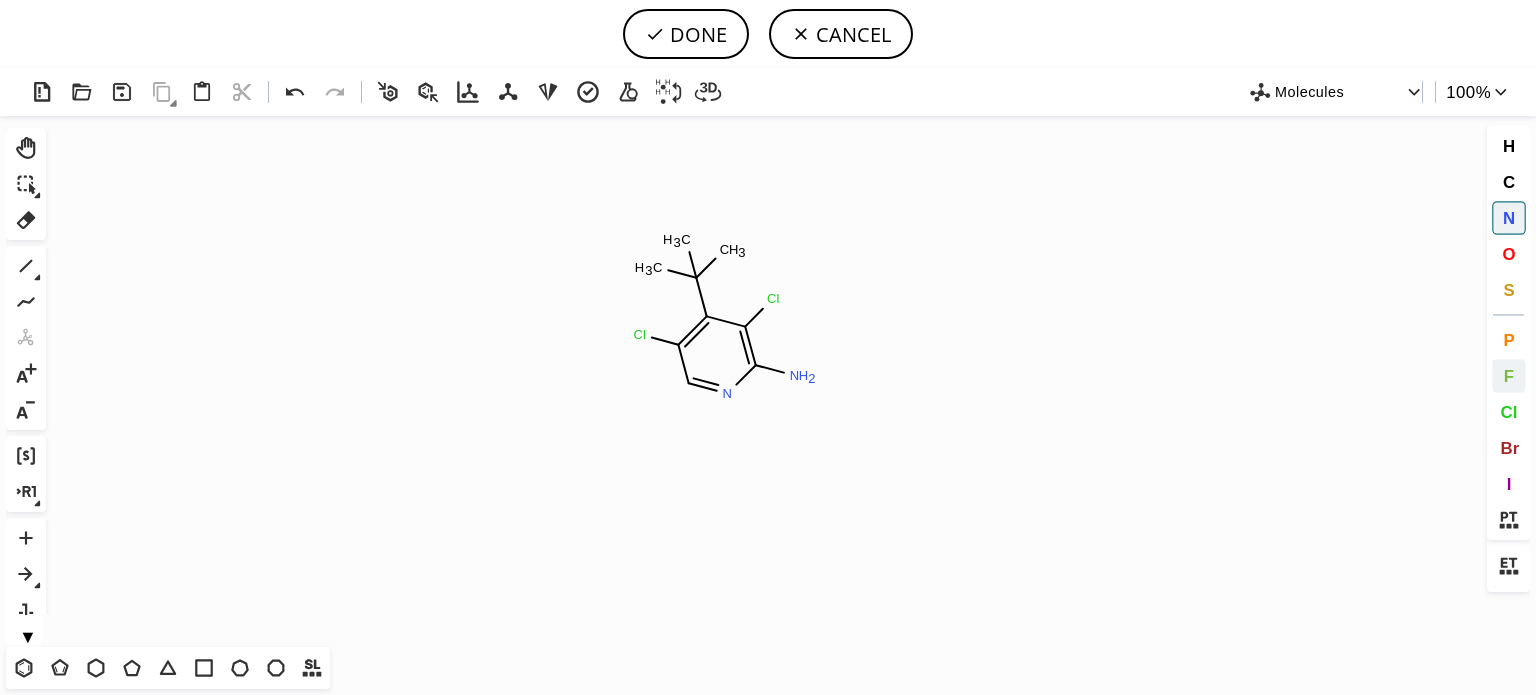 click on "F" at bounding box center [1509, 376] 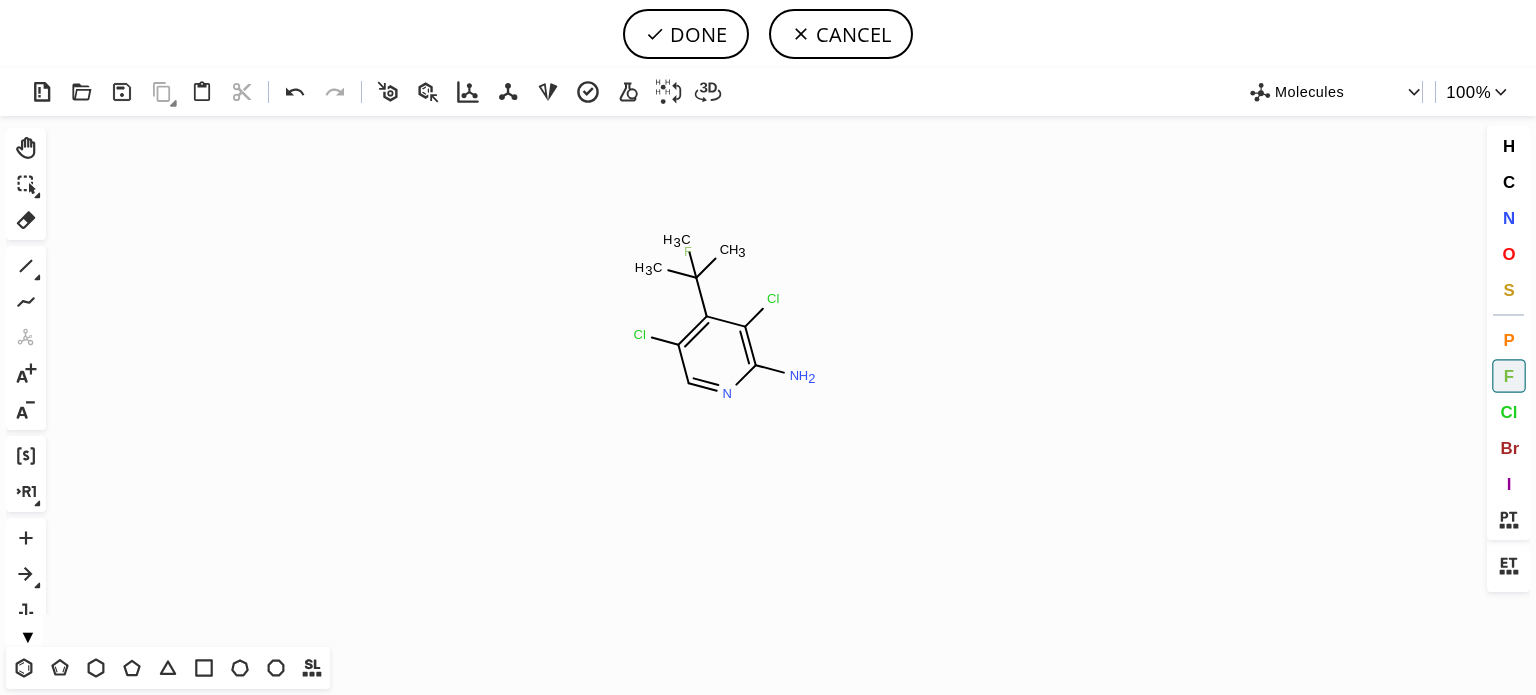 click on "F" 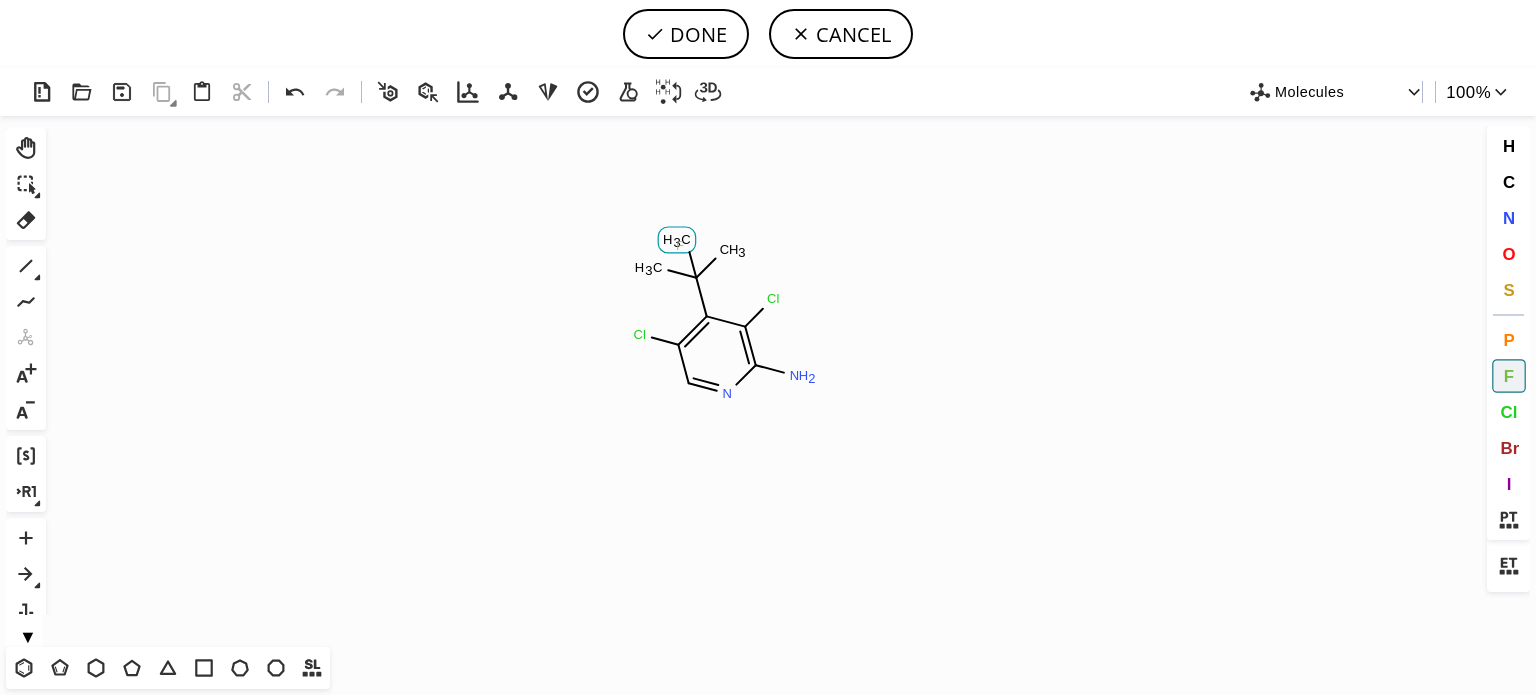 click on "F" 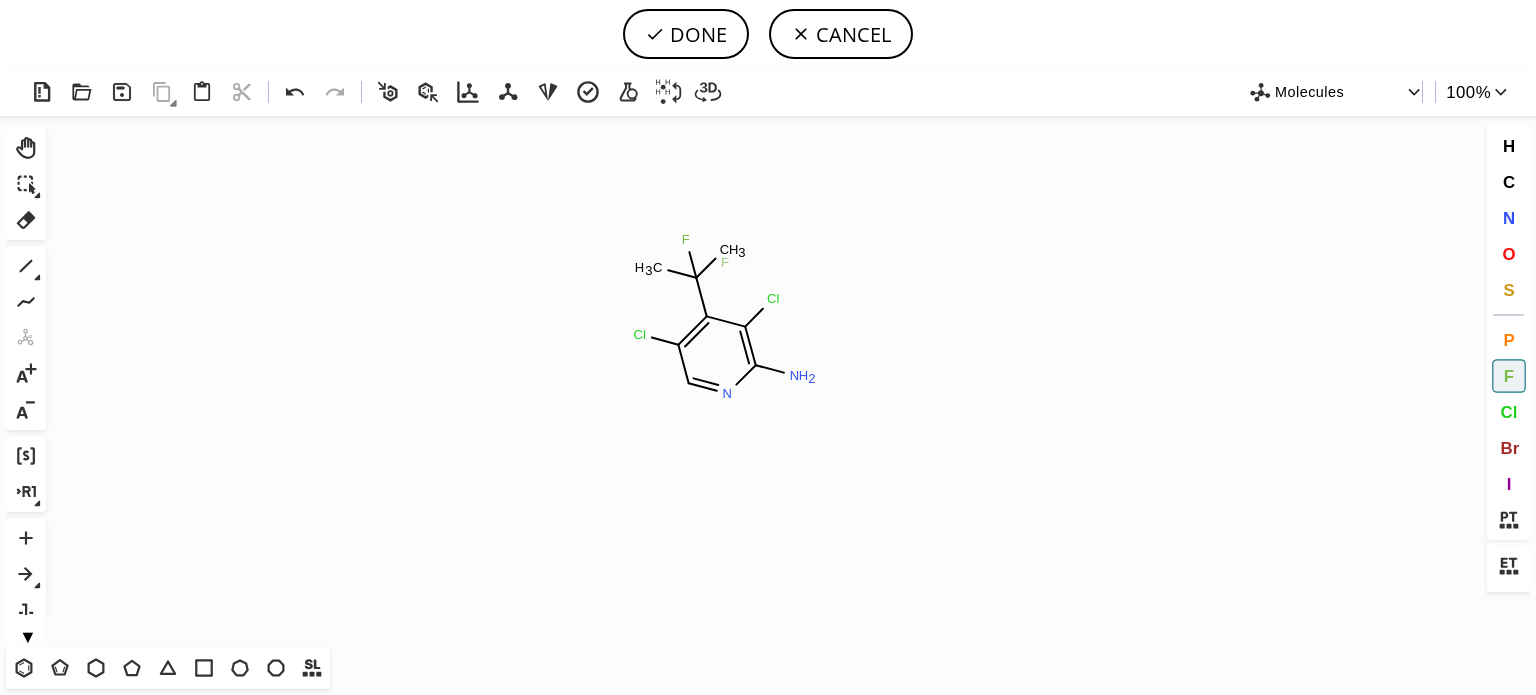drag, startPoint x: 725, startPoint y: 262, endPoint x: 656, endPoint y: 278, distance: 70.83079 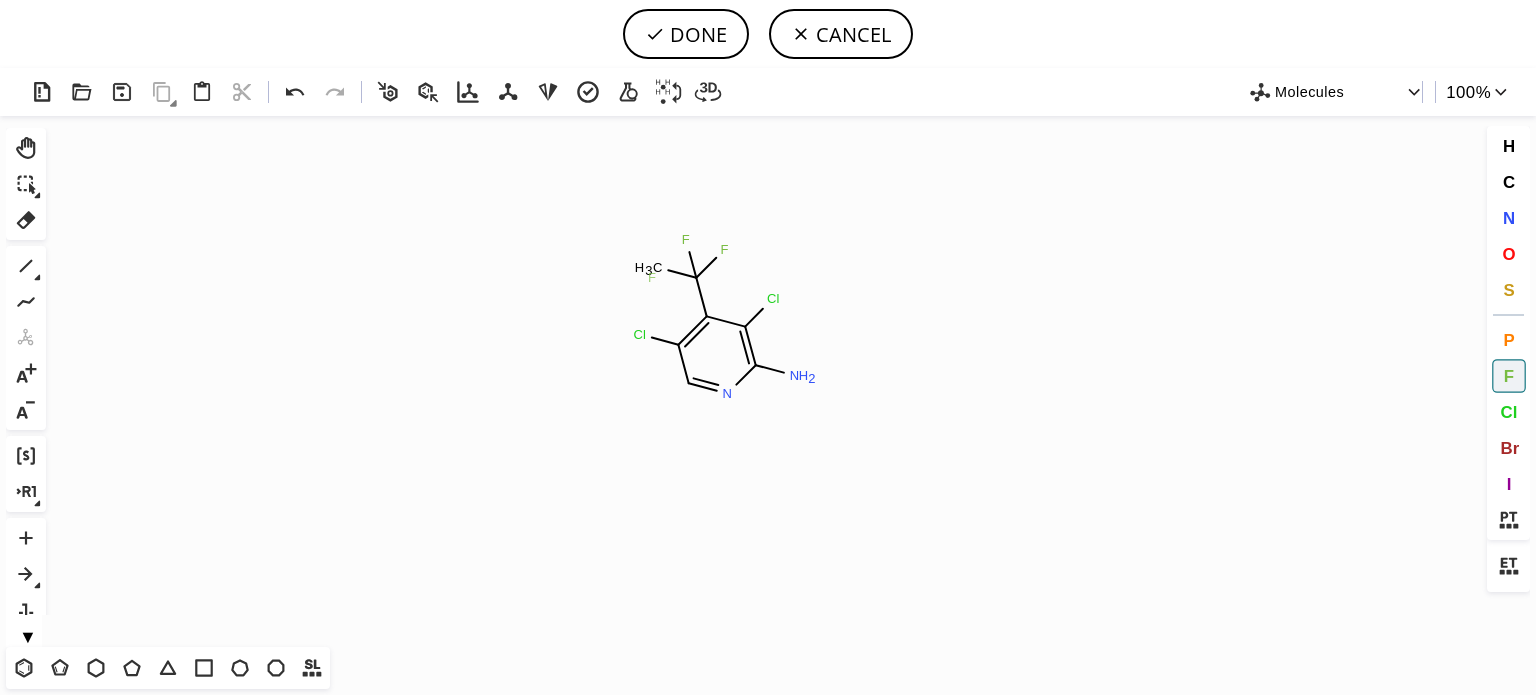 click on "F" 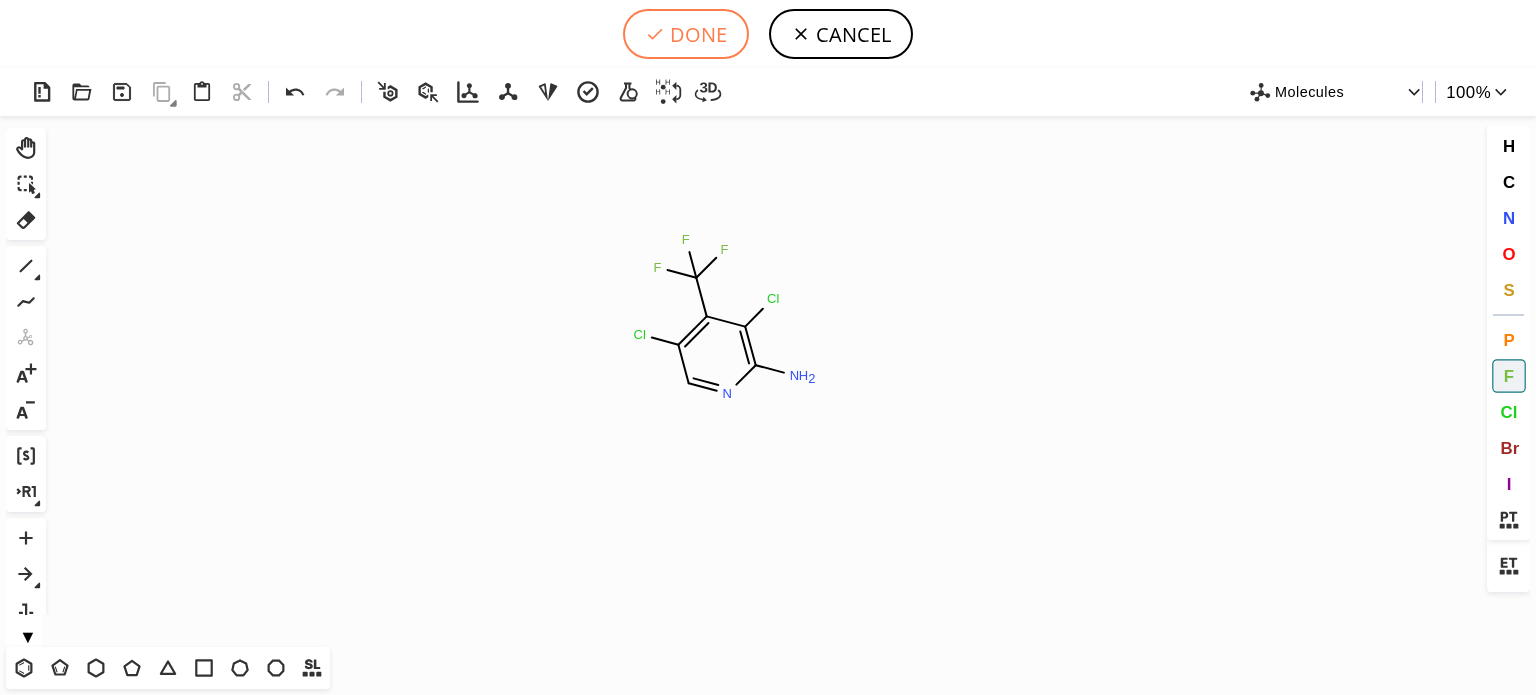 click on "DONE" at bounding box center [686, 34] 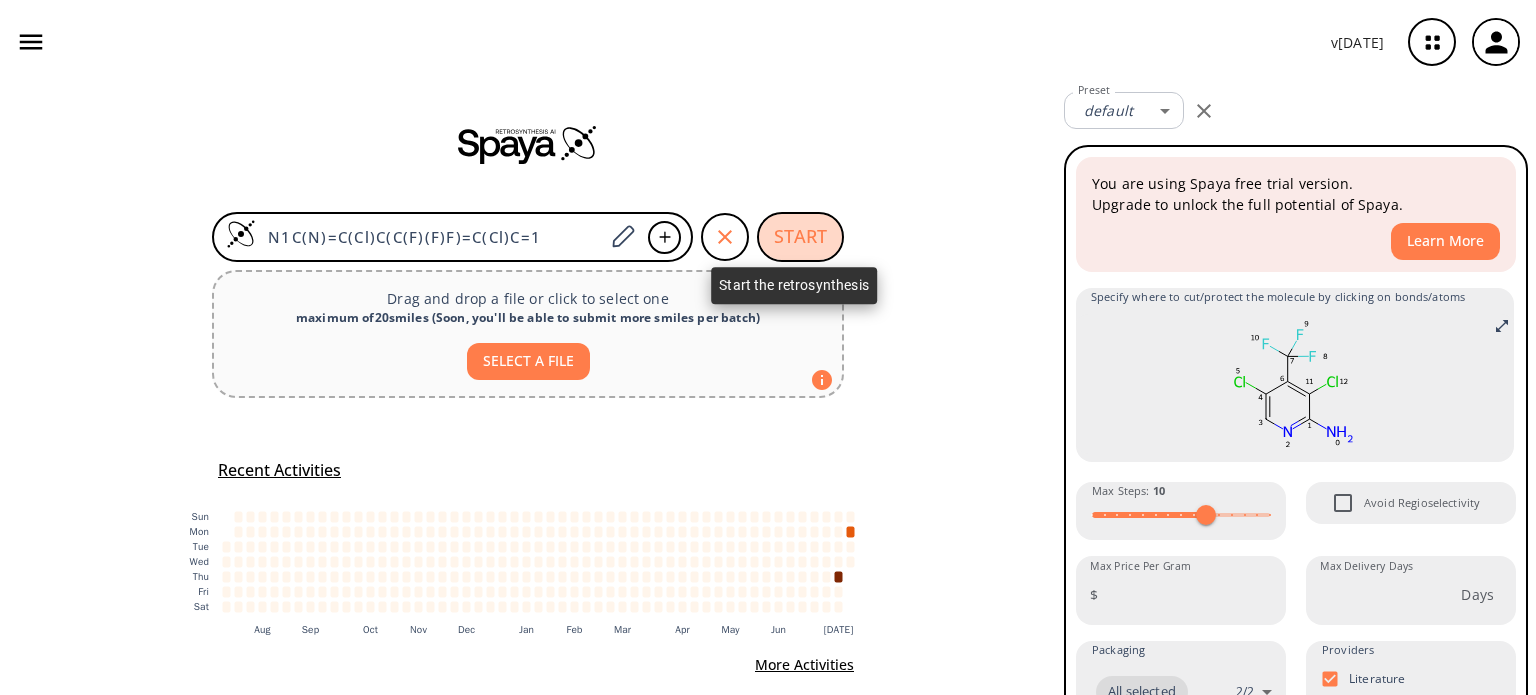 click on "START" at bounding box center [800, 237] 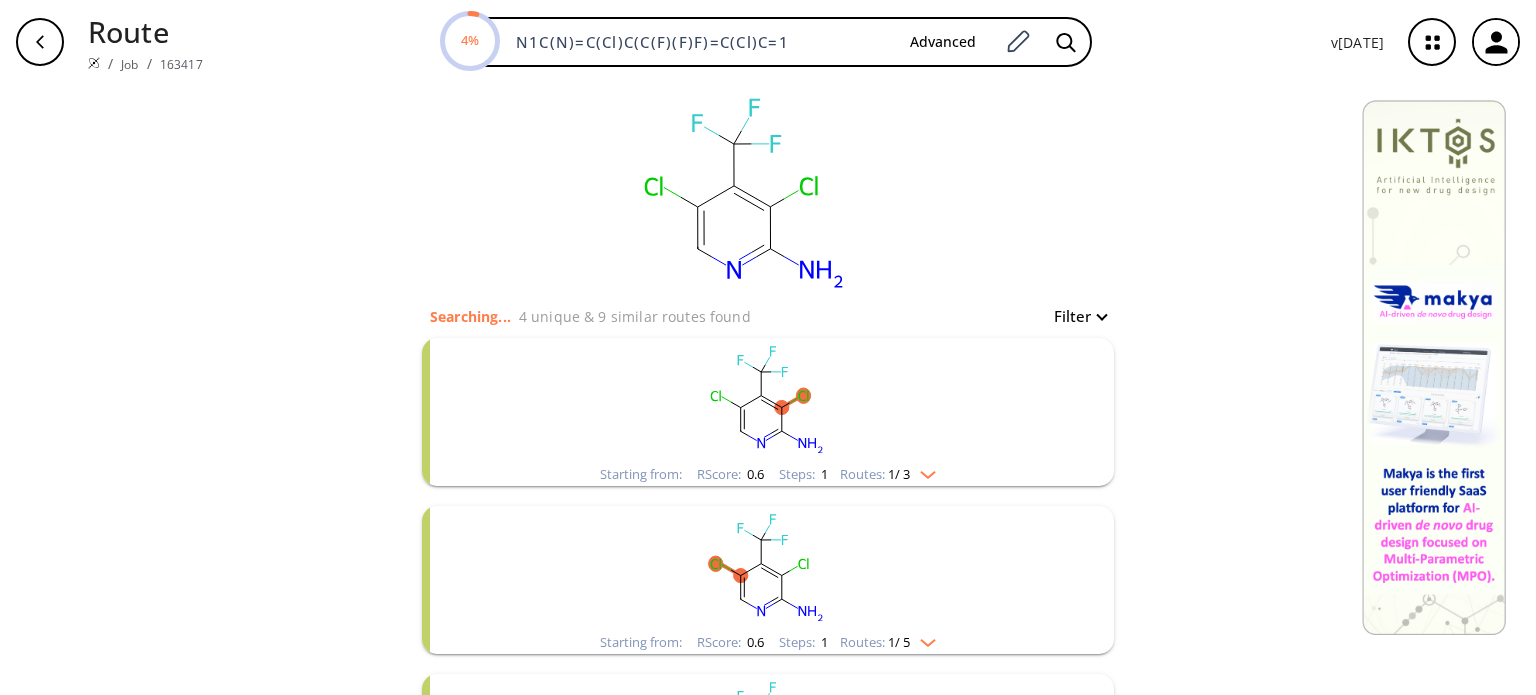 click on "Starting from: RScore :   0.6   Steps :   1   Routes:   1  / 3" at bounding box center [768, 474] 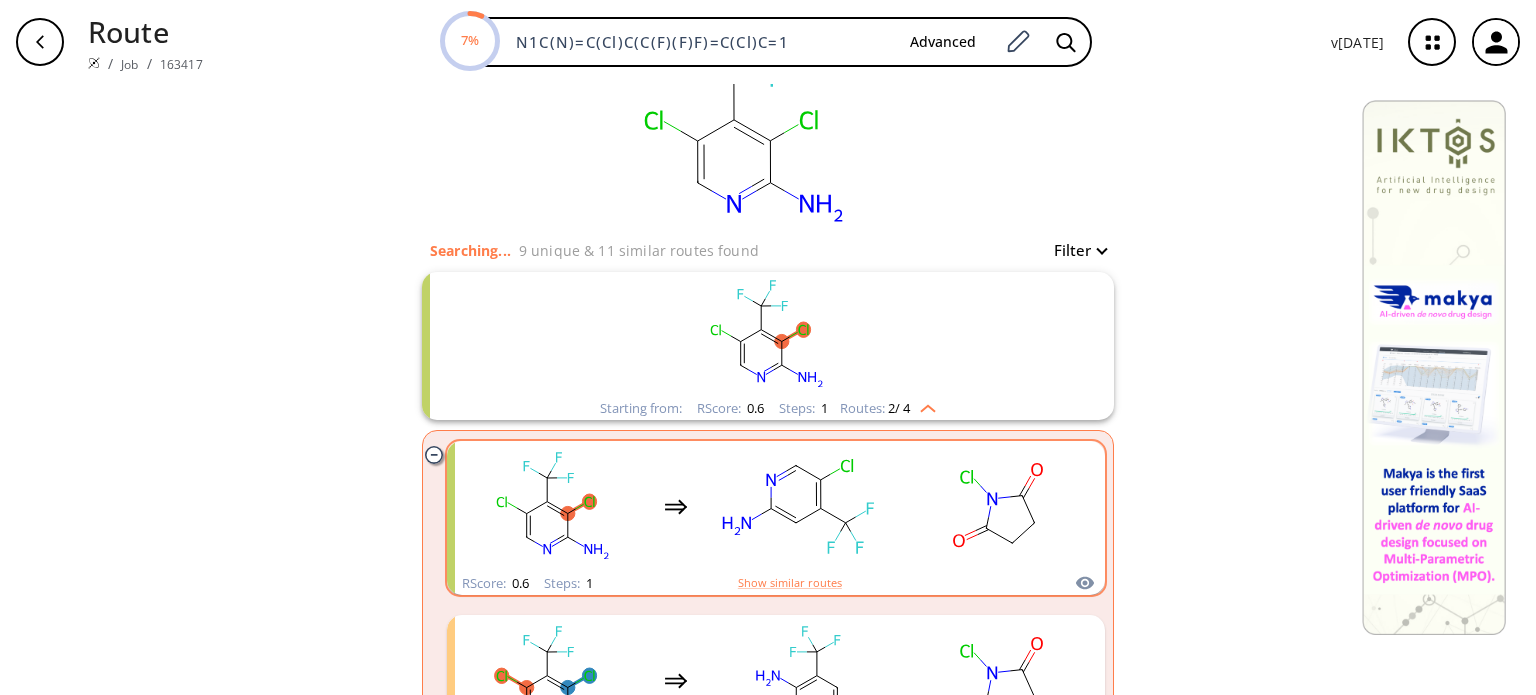 scroll, scrollTop: 100, scrollLeft: 0, axis: vertical 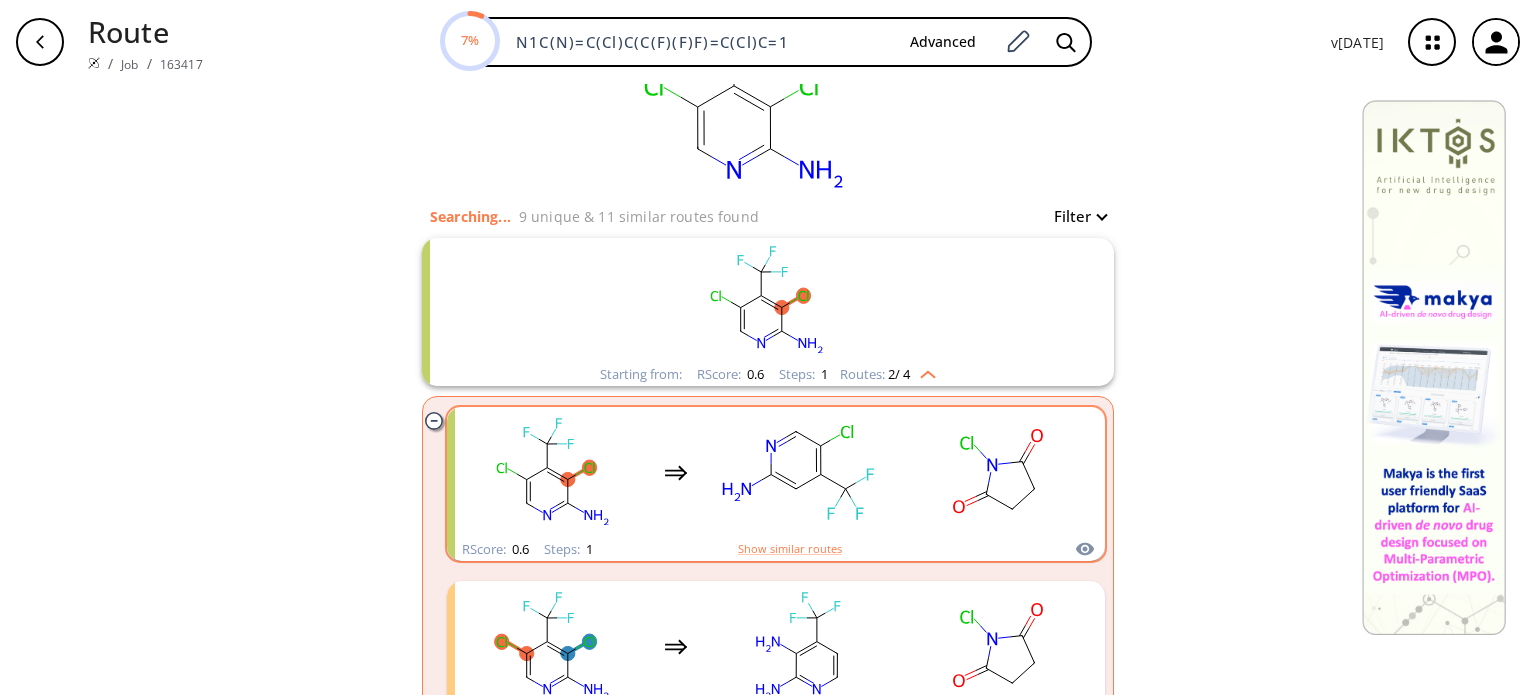 click 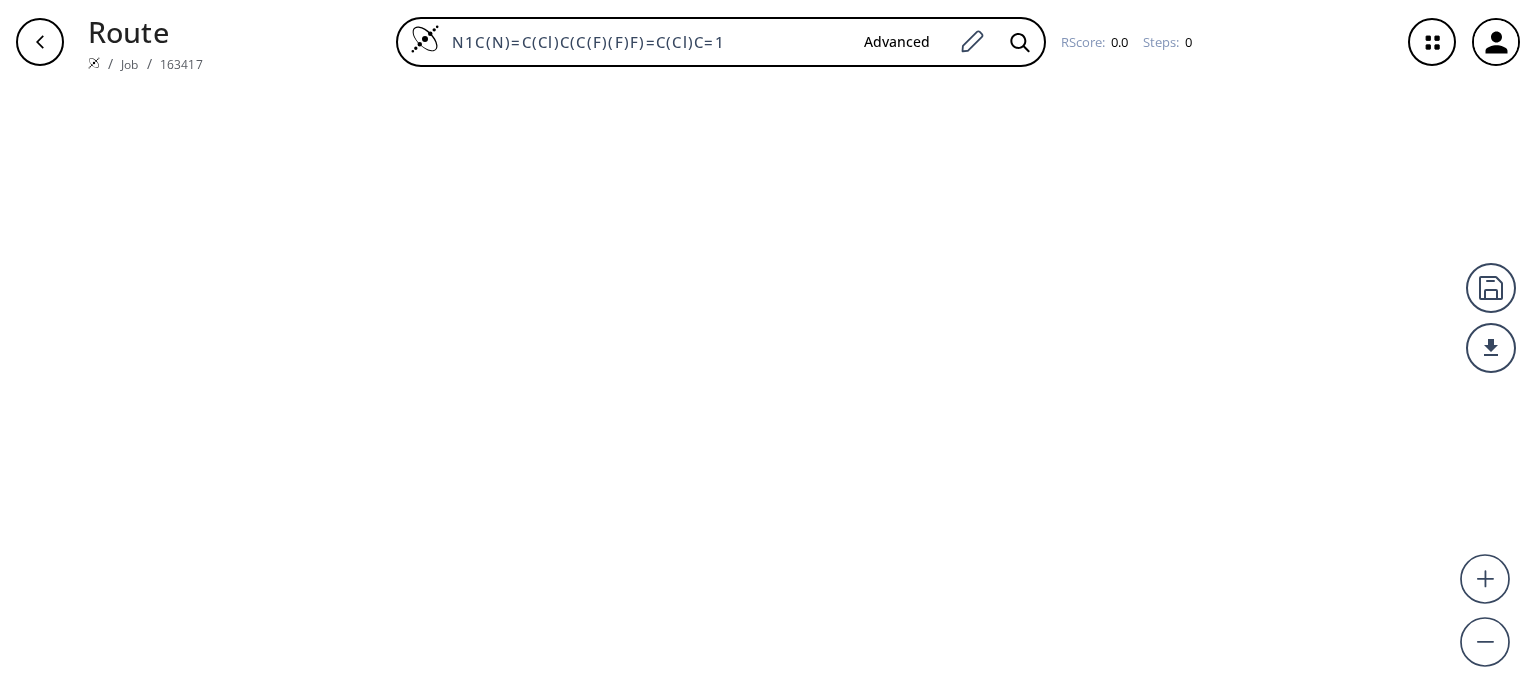 scroll, scrollTop: 0, scrollLeft: 0, axis: both 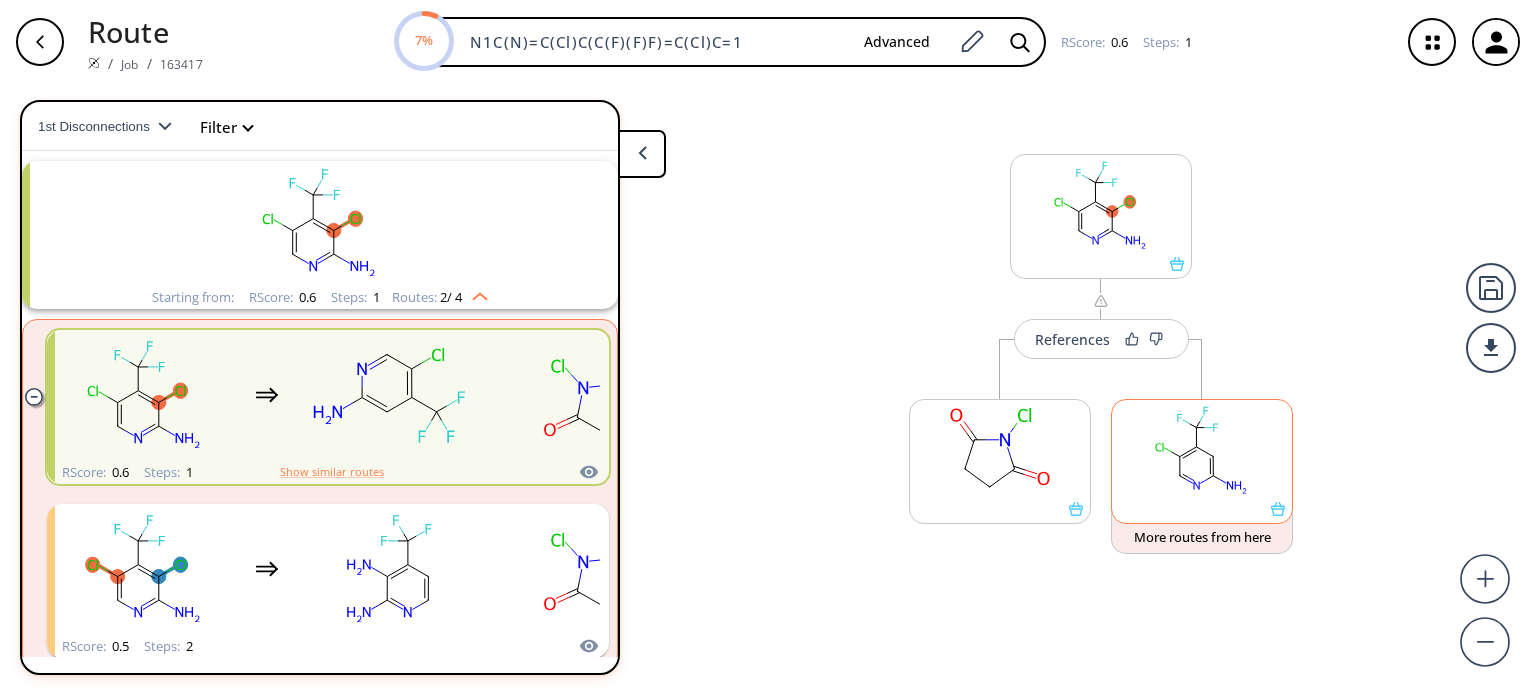 click 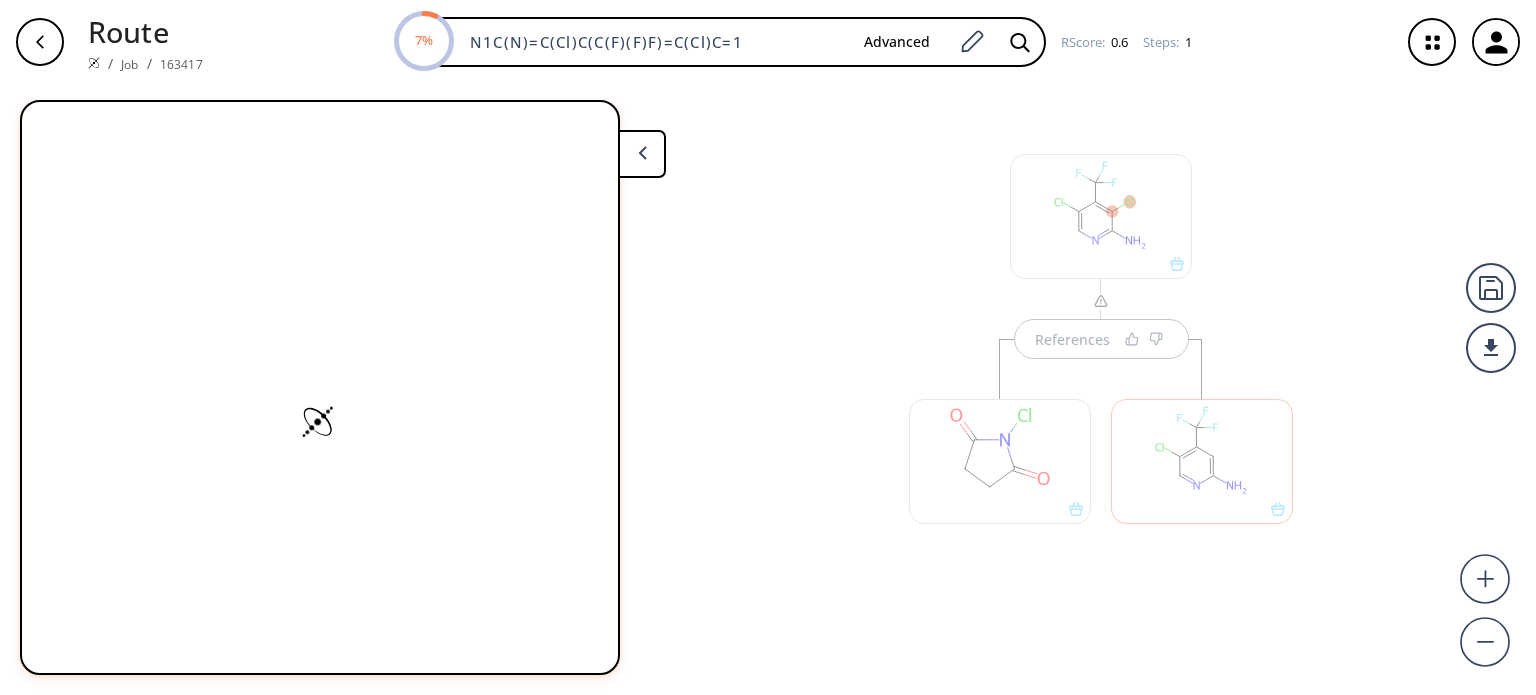 scroll, scrollTop: 0, scrollLeft: 0, axis: both 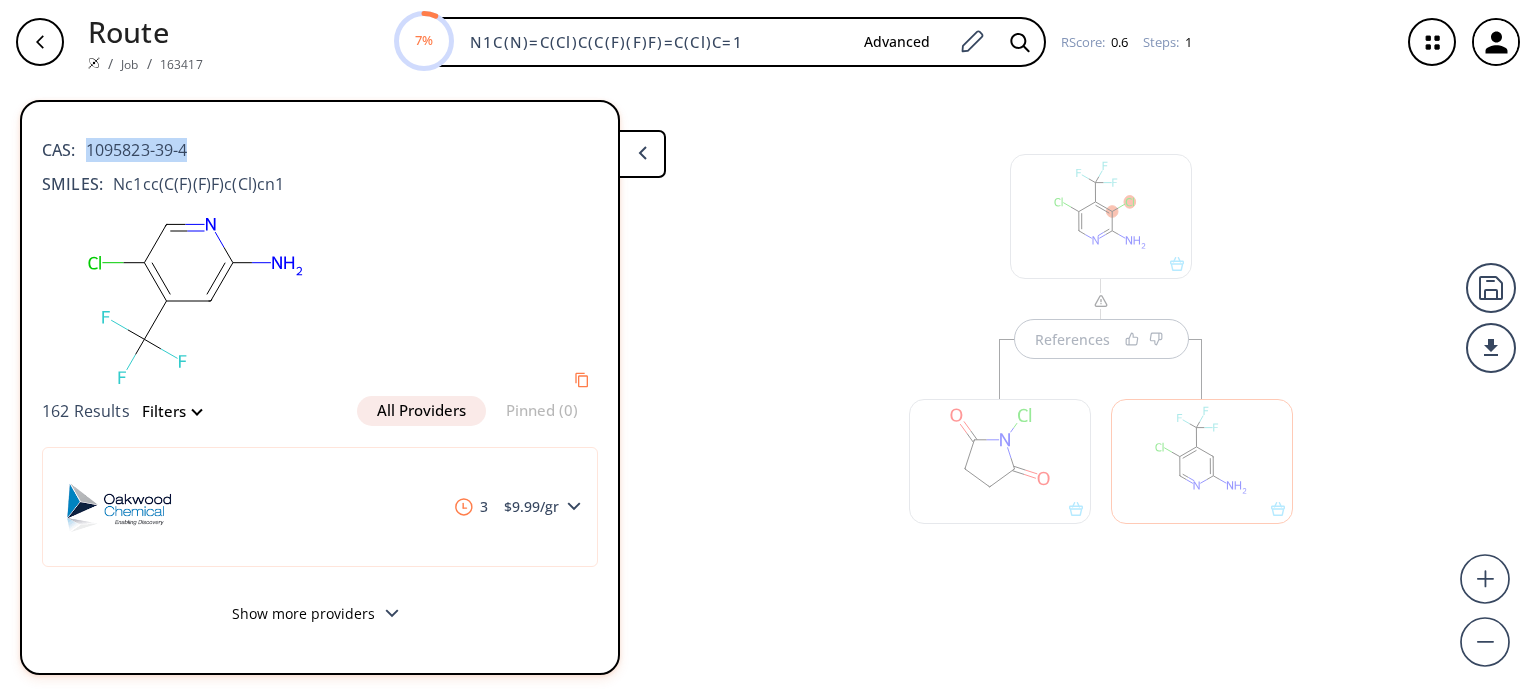 drag, startPoint x: 202, startPoint y: 148, endPoint x: 88, endPoint y: 142, distance: 114.15778 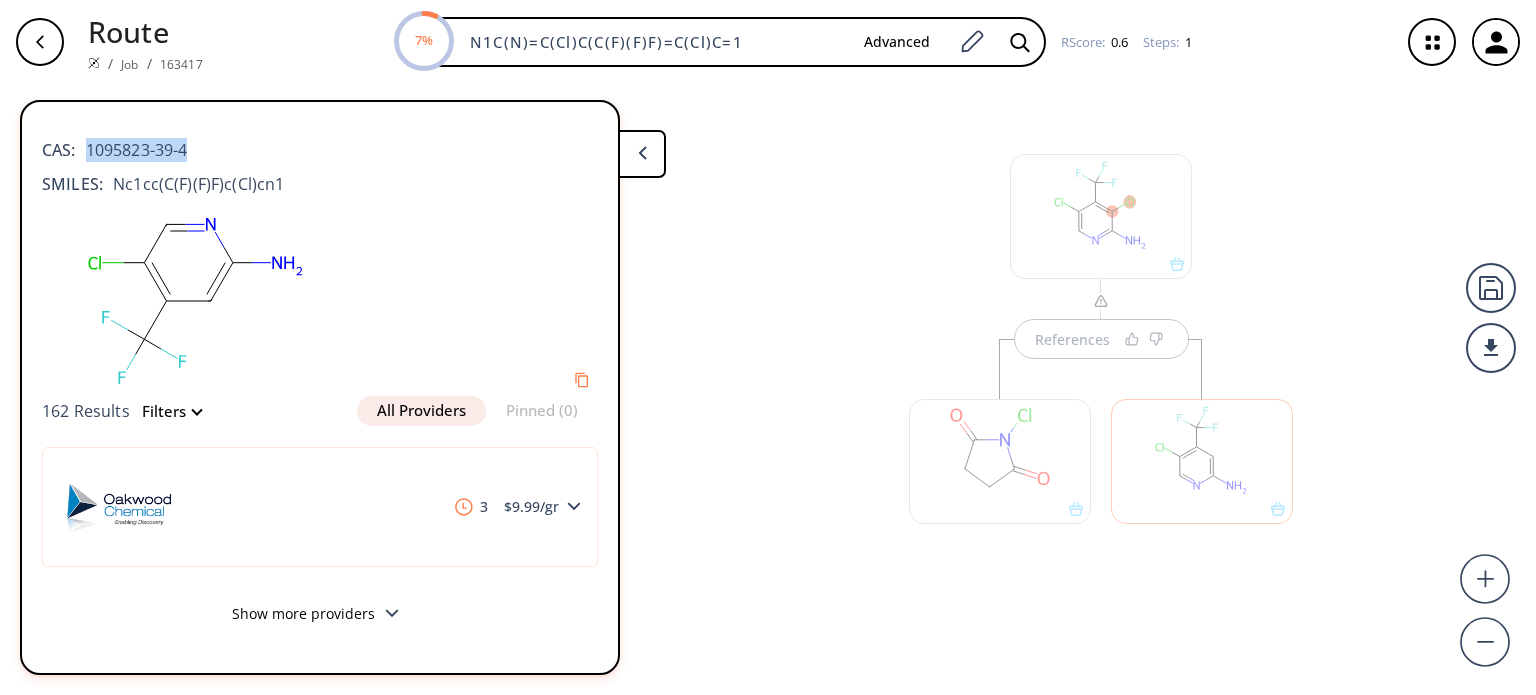 click on "CAS: 1095823-39-4" at bounding box center [320, 140] 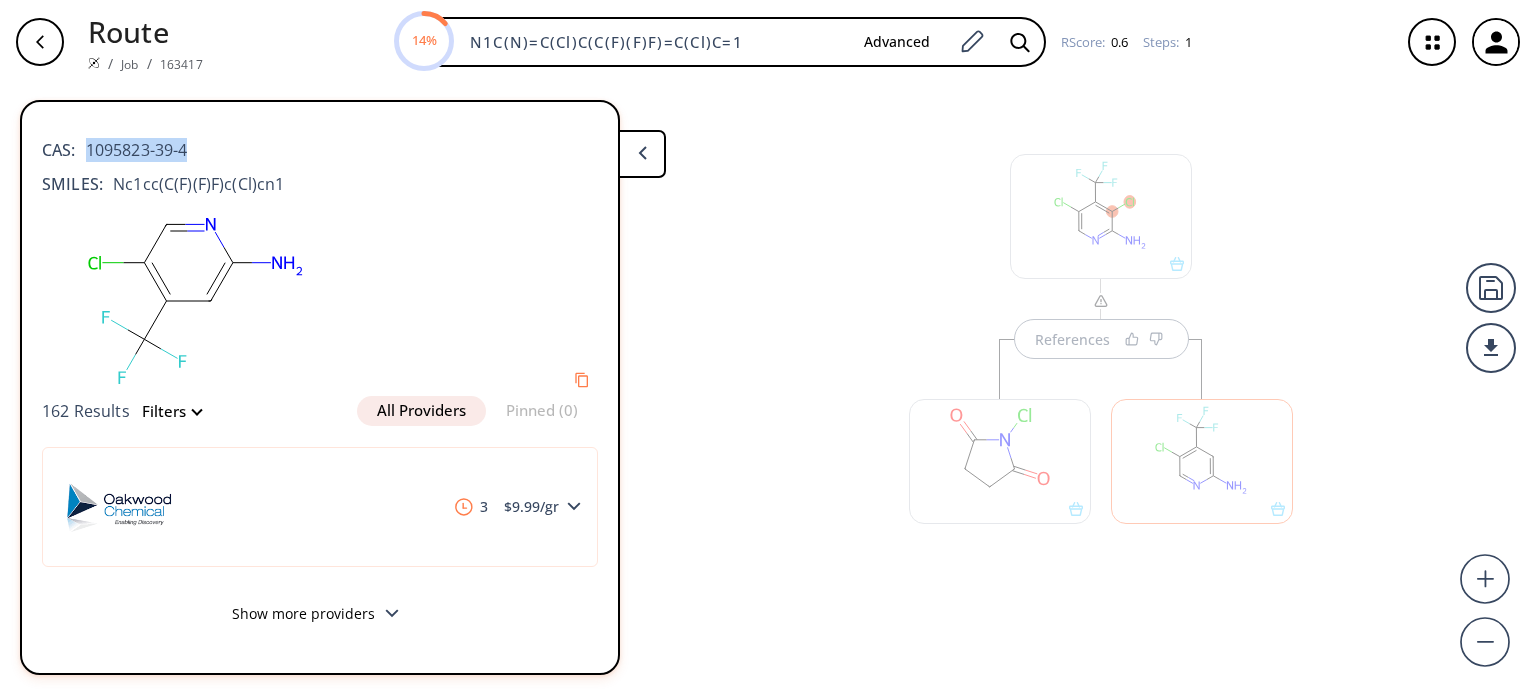 copy on "1095823-39-4" 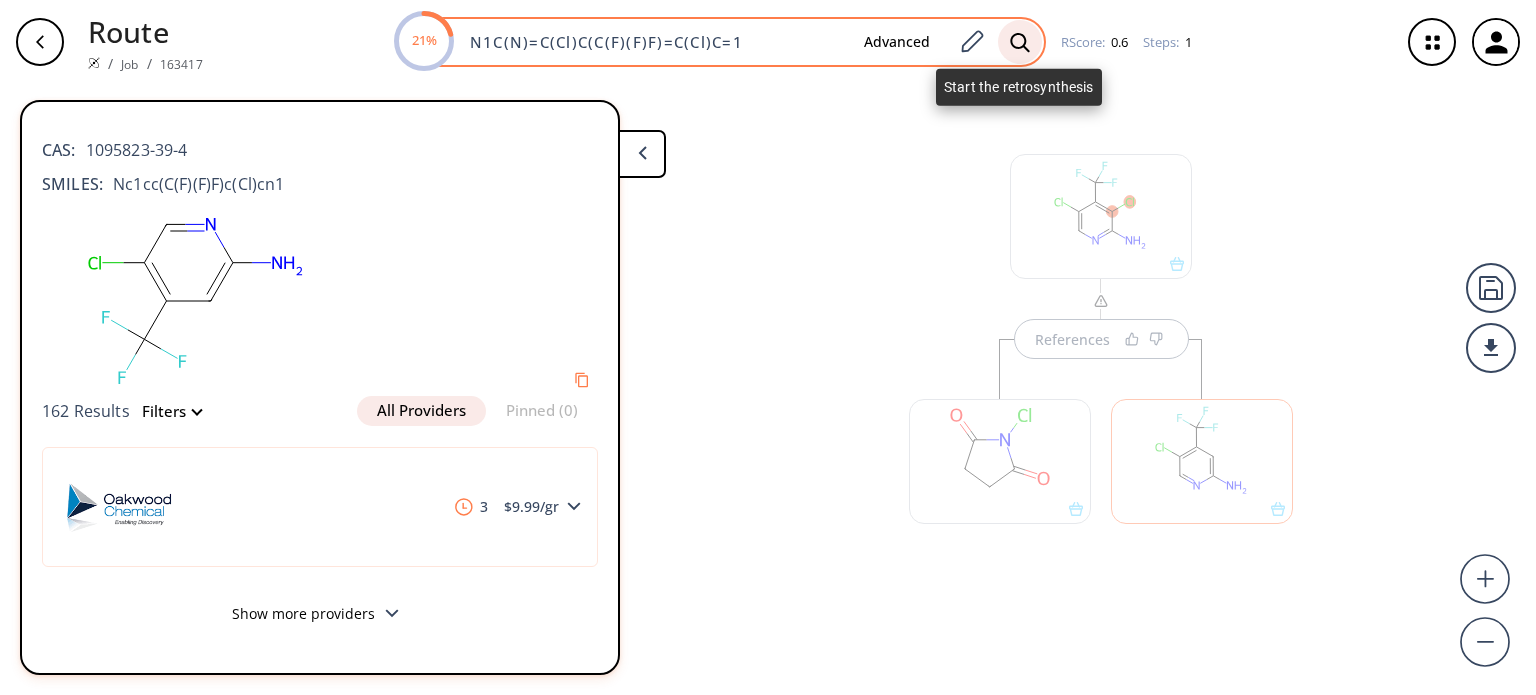 click 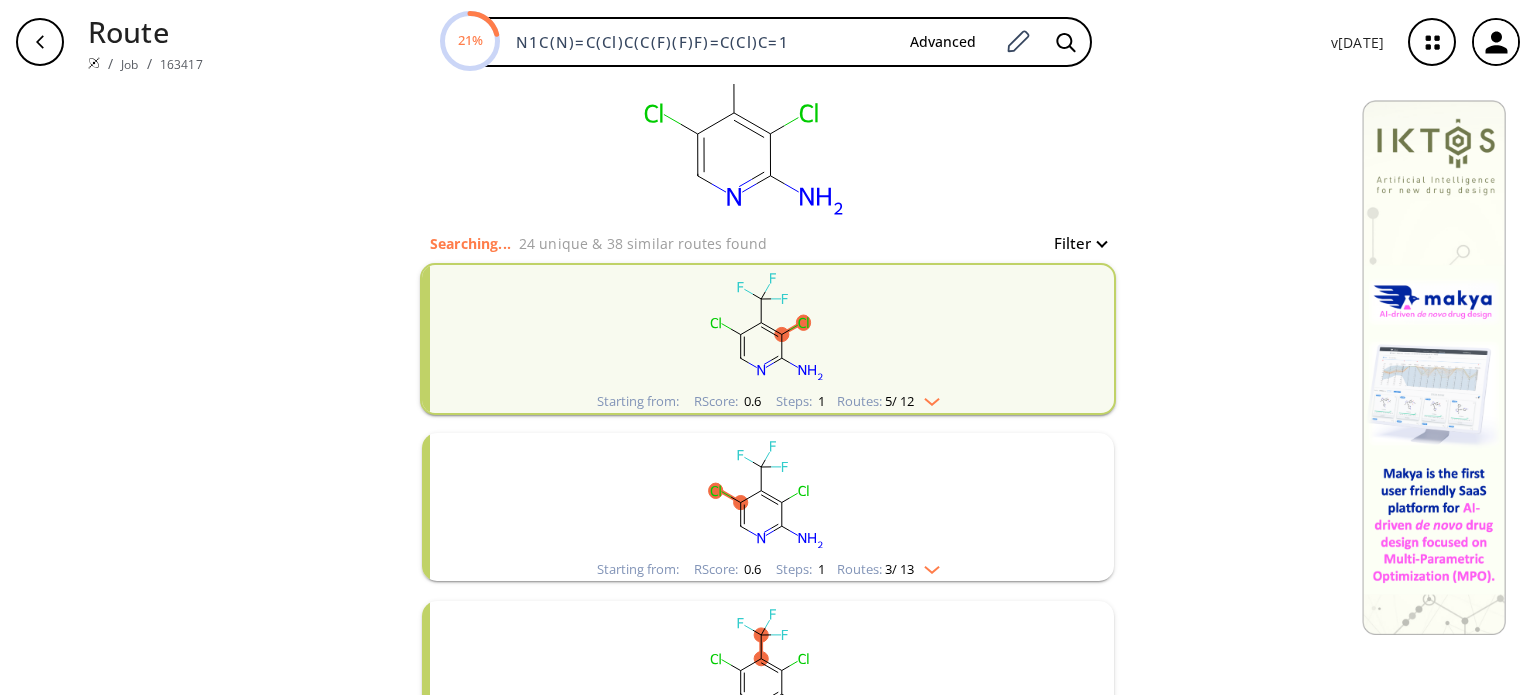 scroll, scrollTop: 100, scrollLeft: 0, axis: vertical 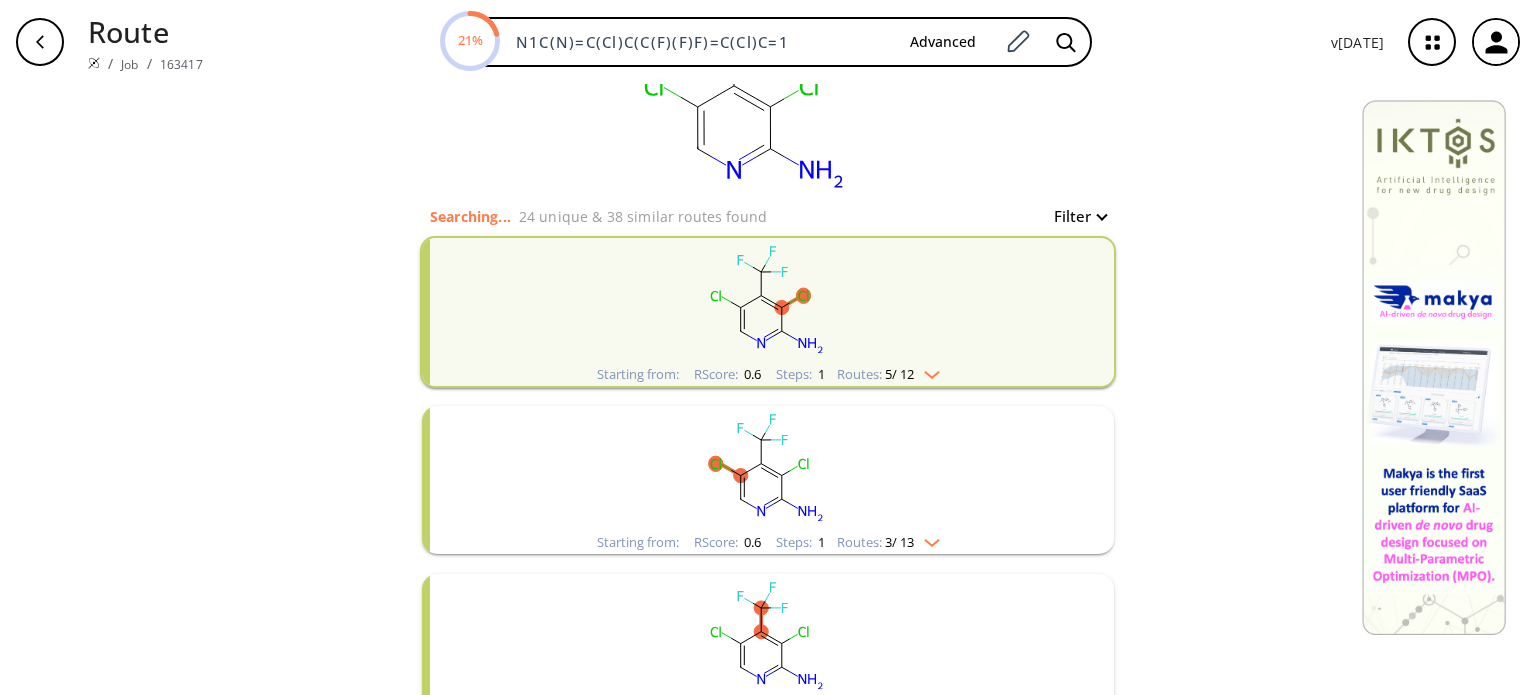 click at bounding box center (927, 539) 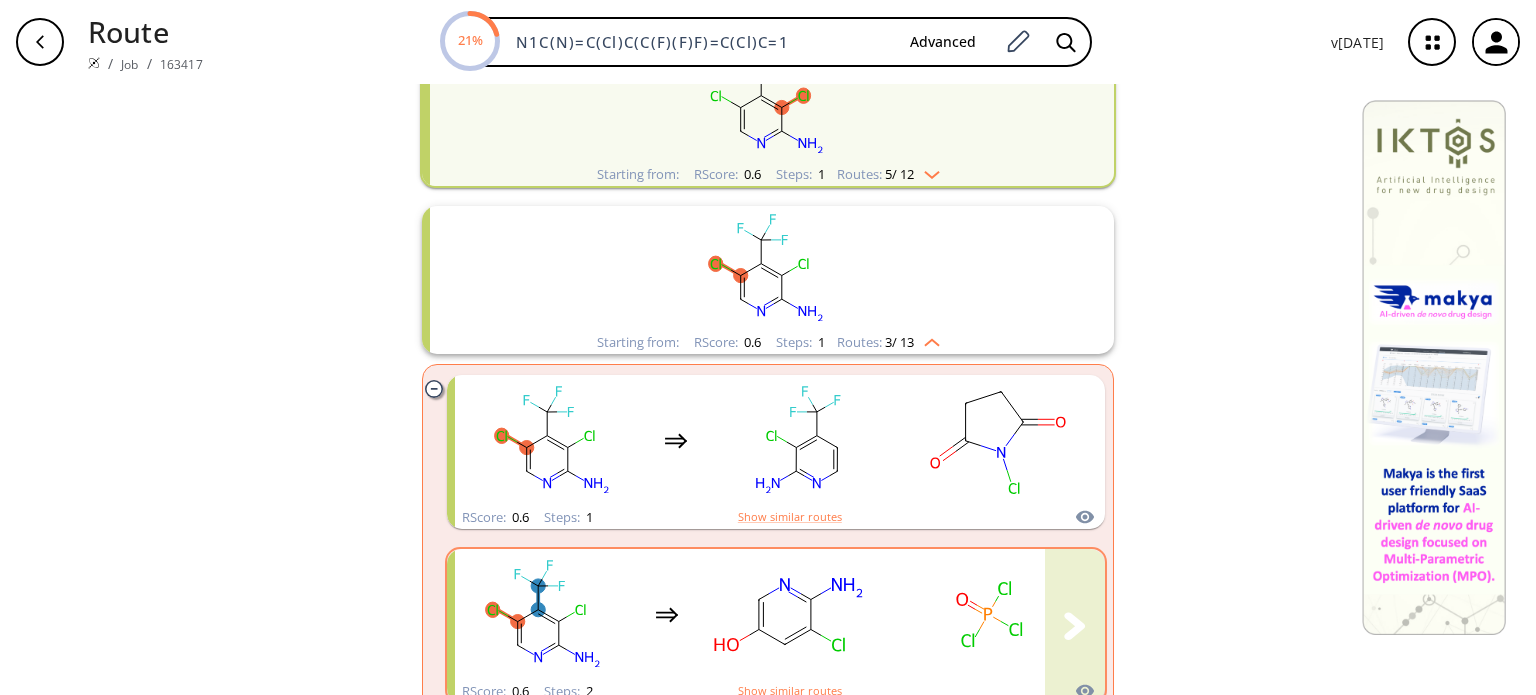 scroll, scrollTop: 400, scrollLeft: 0, axis: vertical 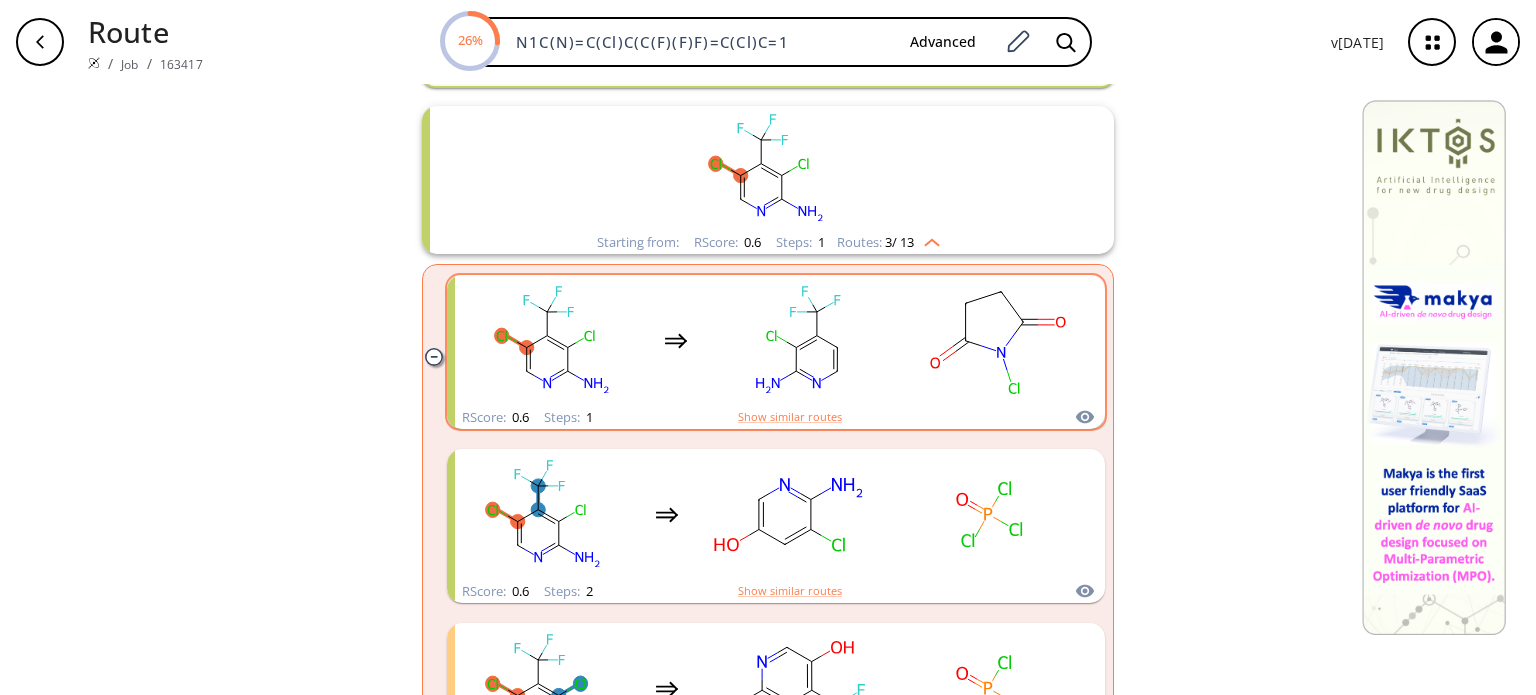 click 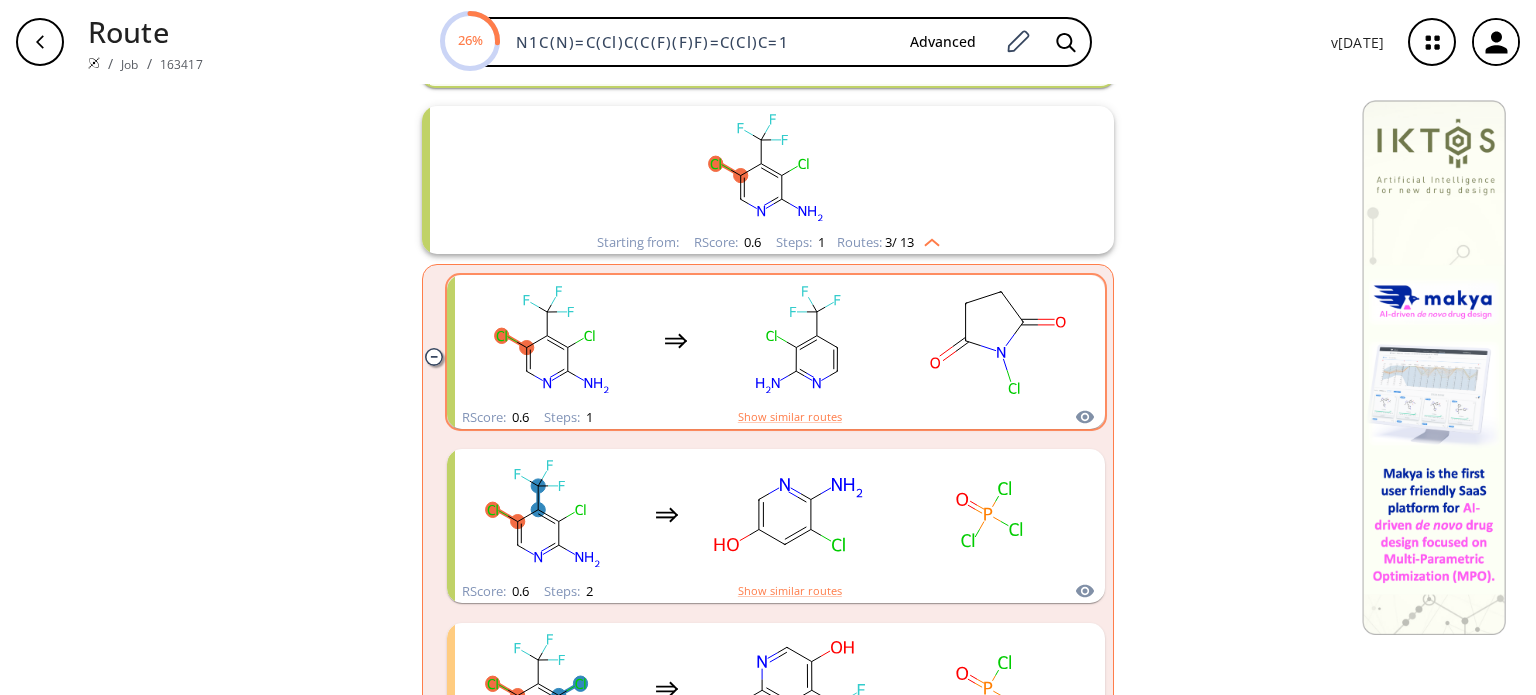 scroll, scrollTop: 0, scrollLeft: 0, axis: both 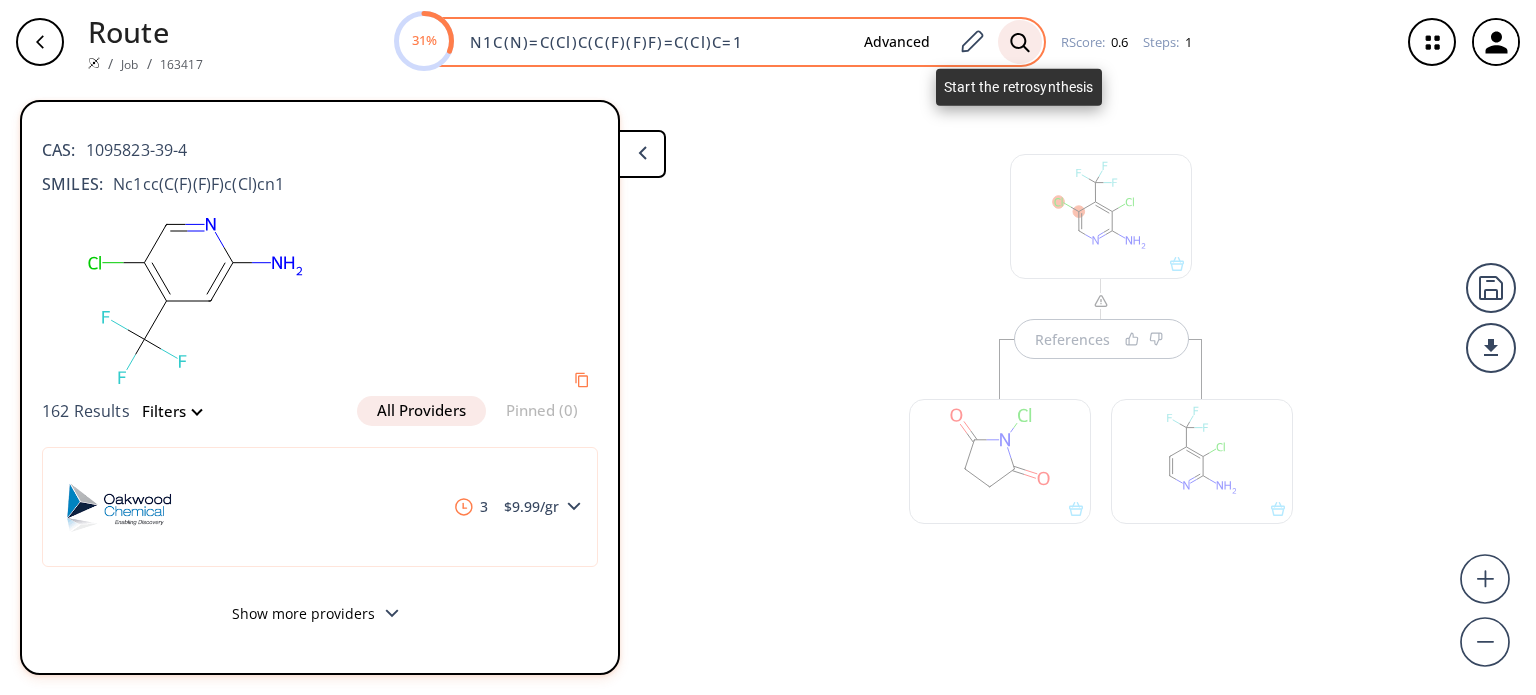 click 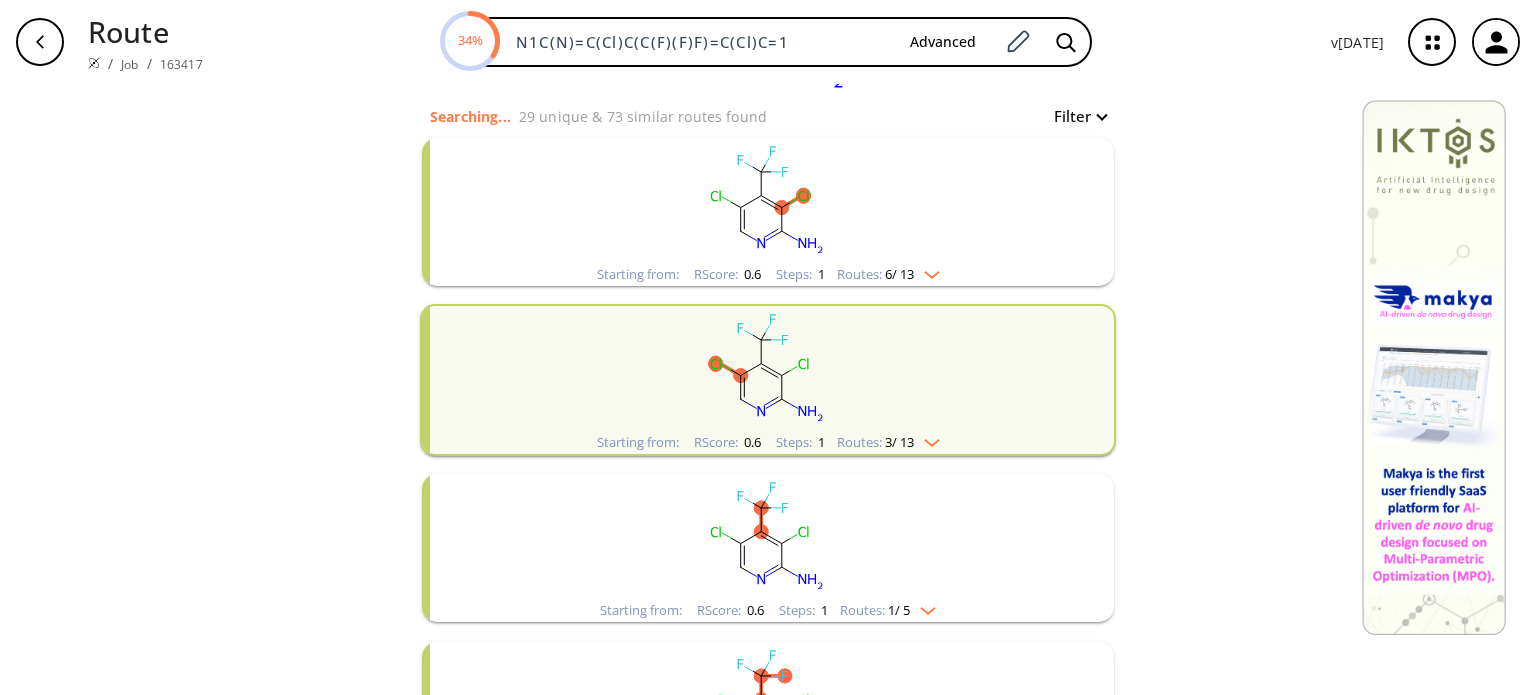 scroll, scrollTop: 400, scrollLeft: 0, axis: vertical 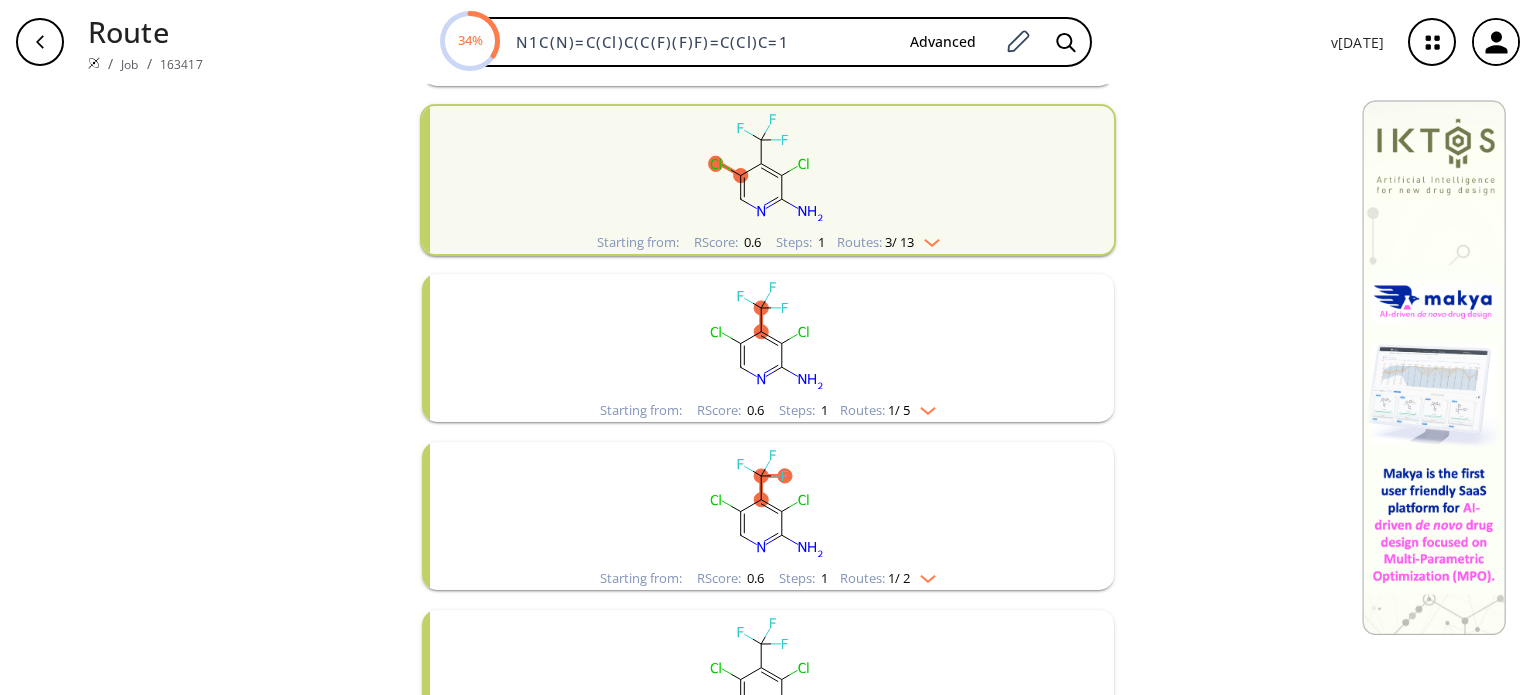 click at bounding box center (923, 407) 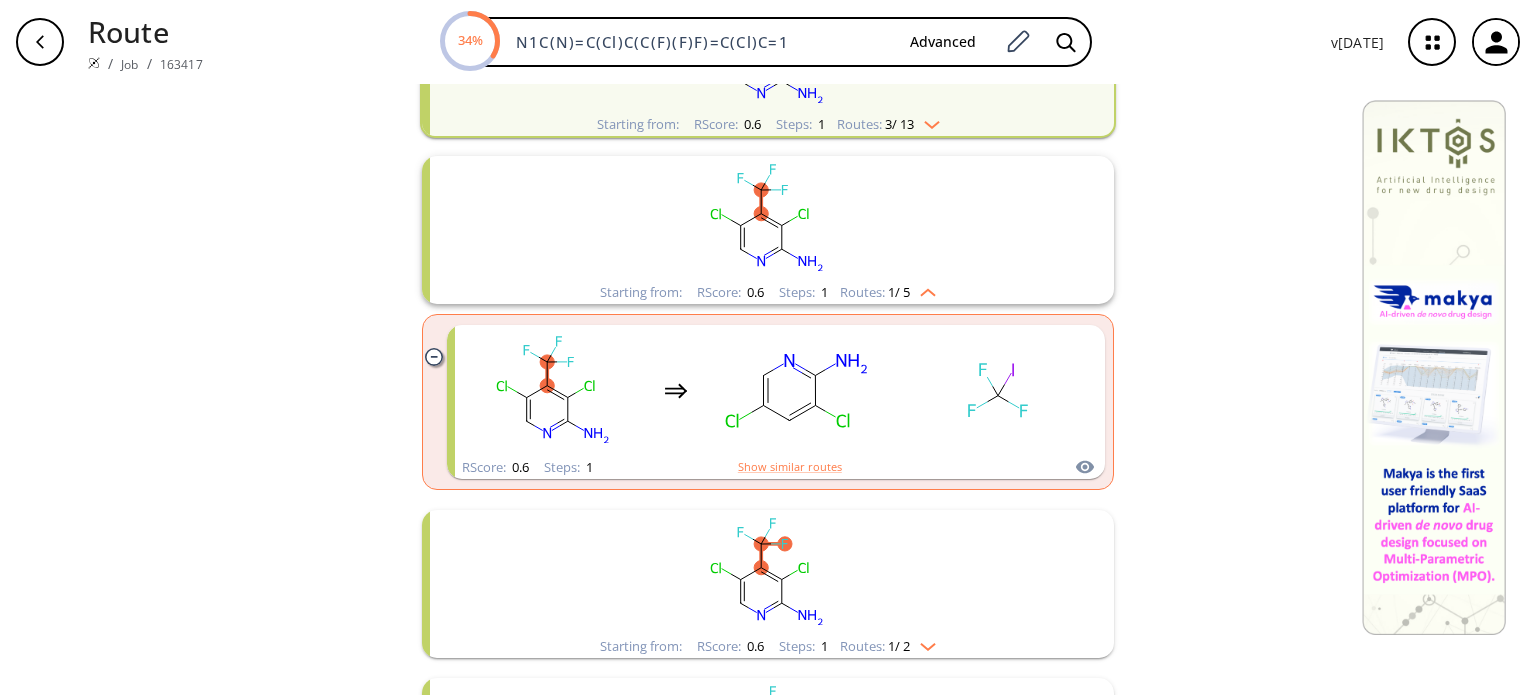 scroll, scrollTop: 700, scrollLeft: 0, axis: vertical 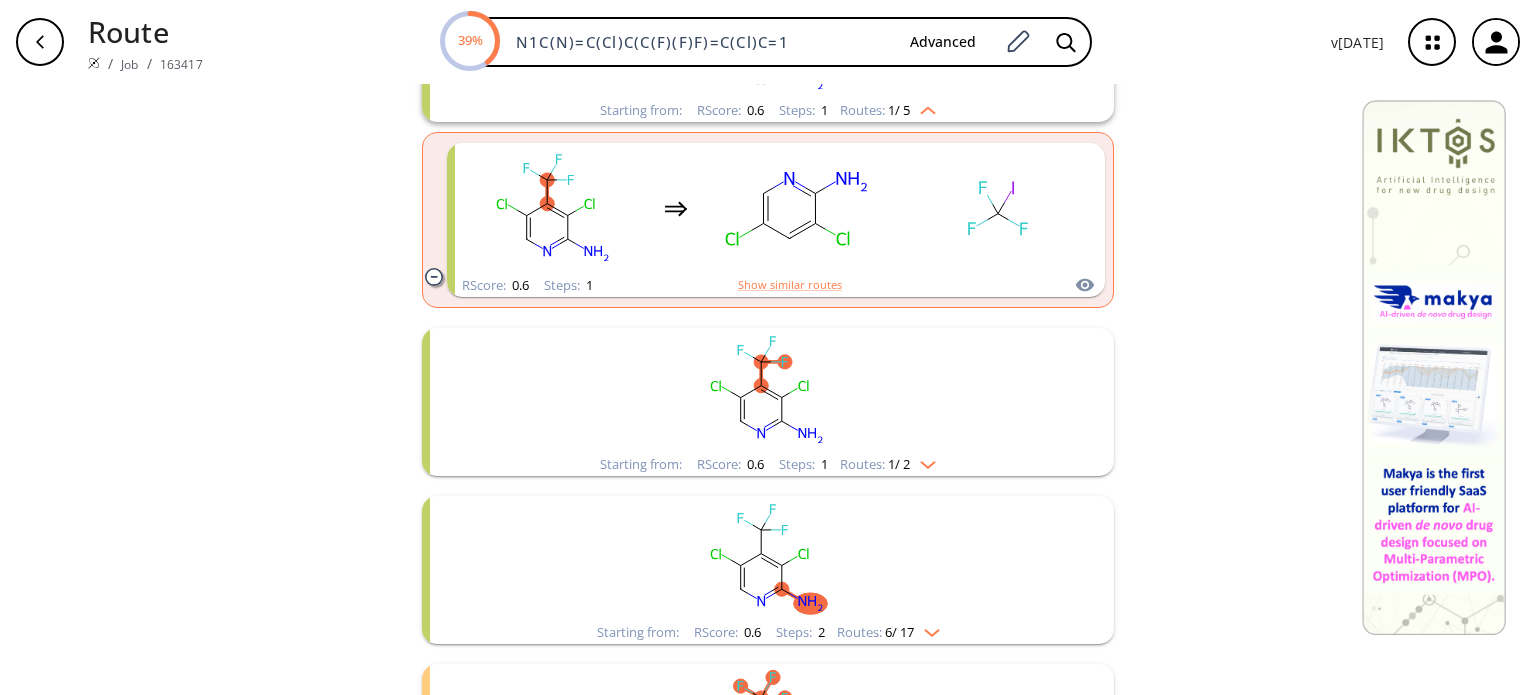 click on "Routes:   1  / 2" at bounding box center [888, 464] 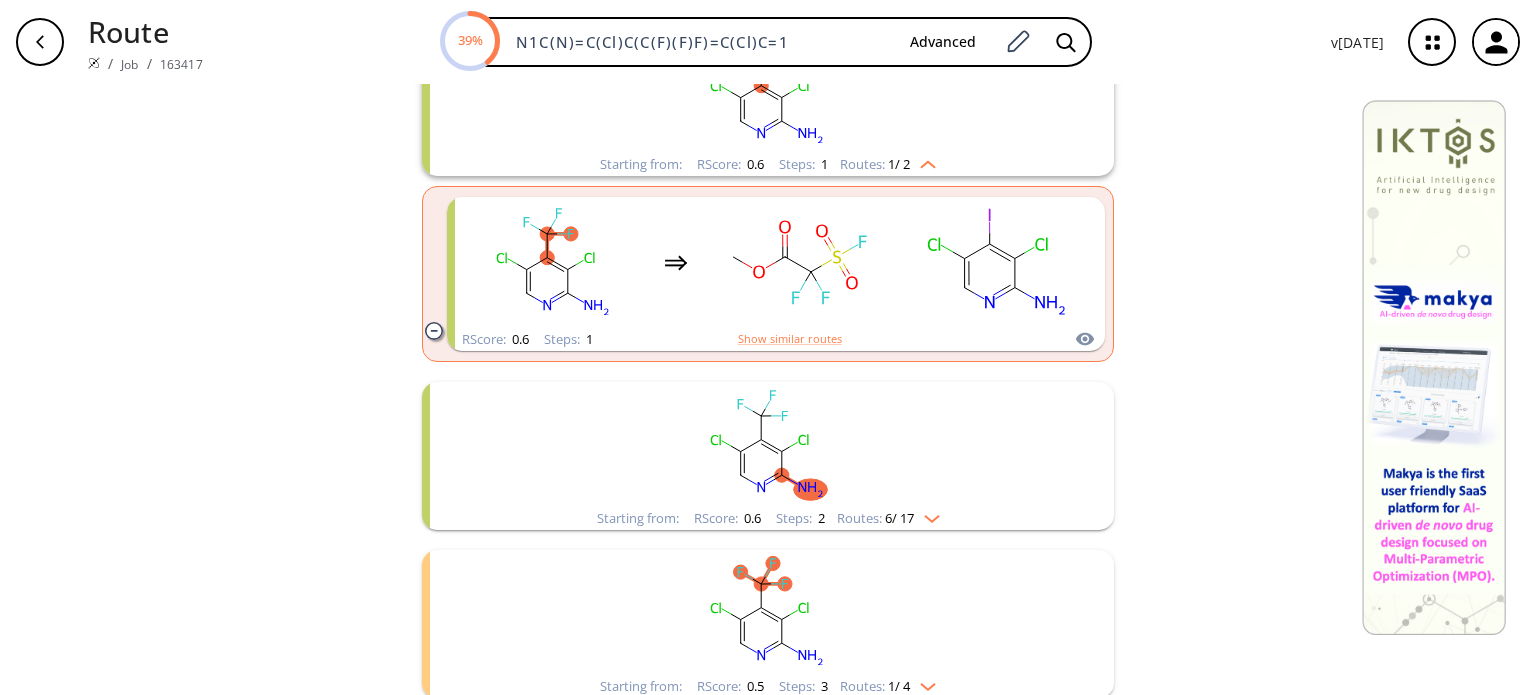 scroll, scrollTop: 1100, scrollLeft: 0, axis: vertical 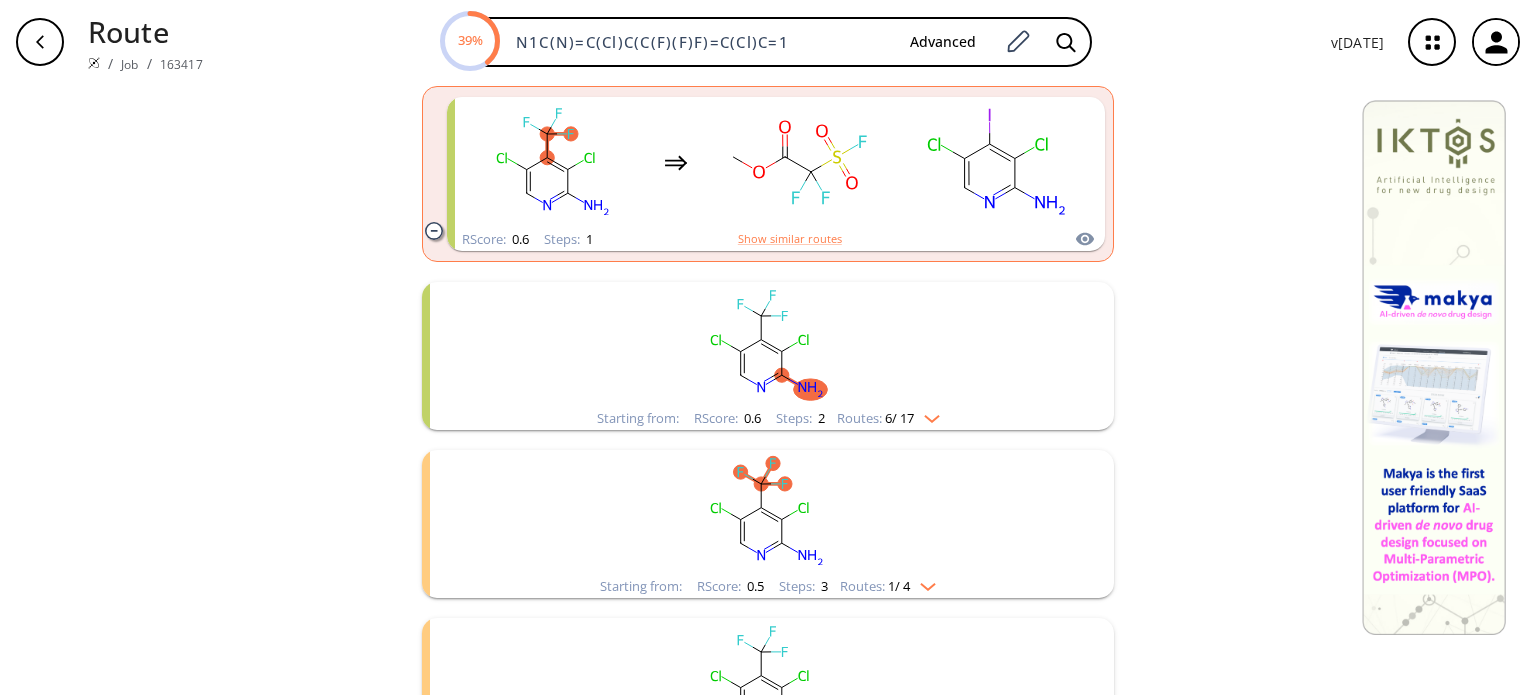 click at bounding box center [927, 415] 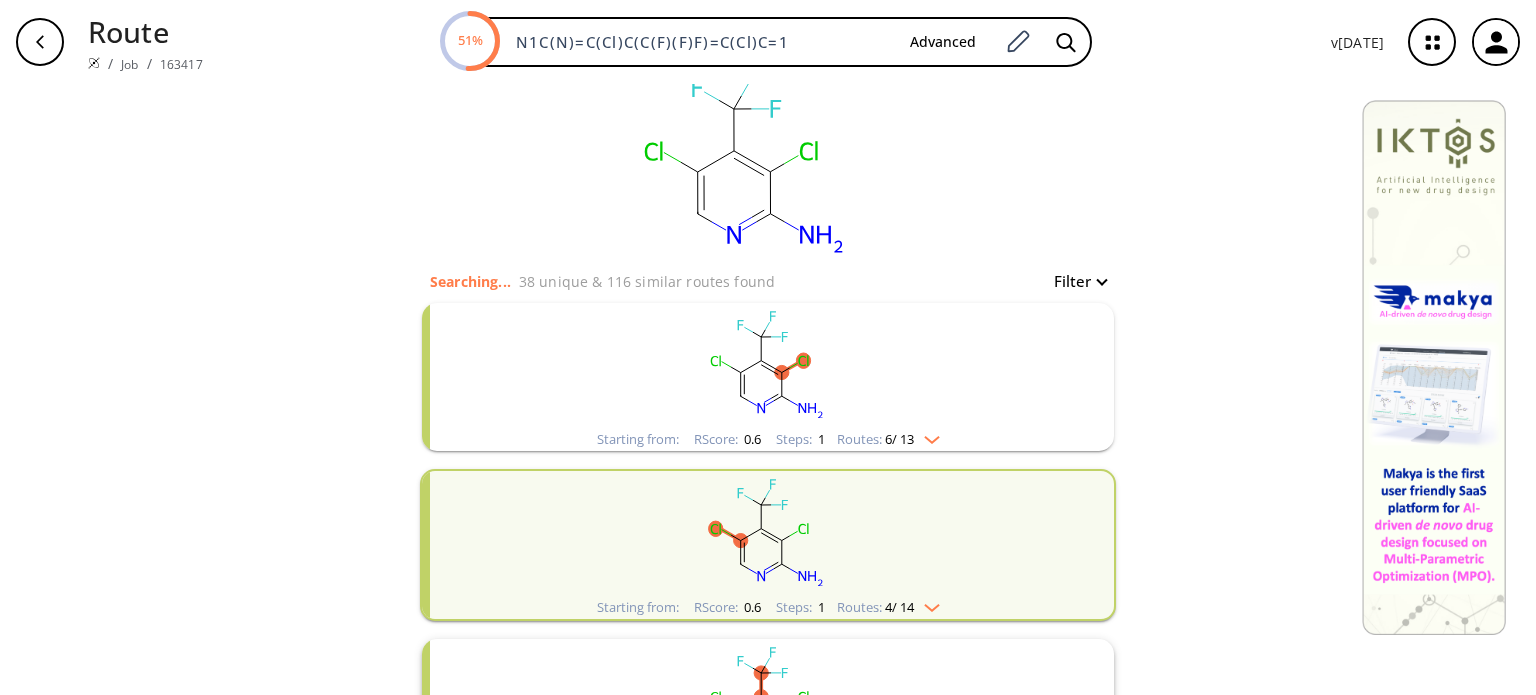 scroll, scrollTop: 0, scrollLeft: 0, axis: both 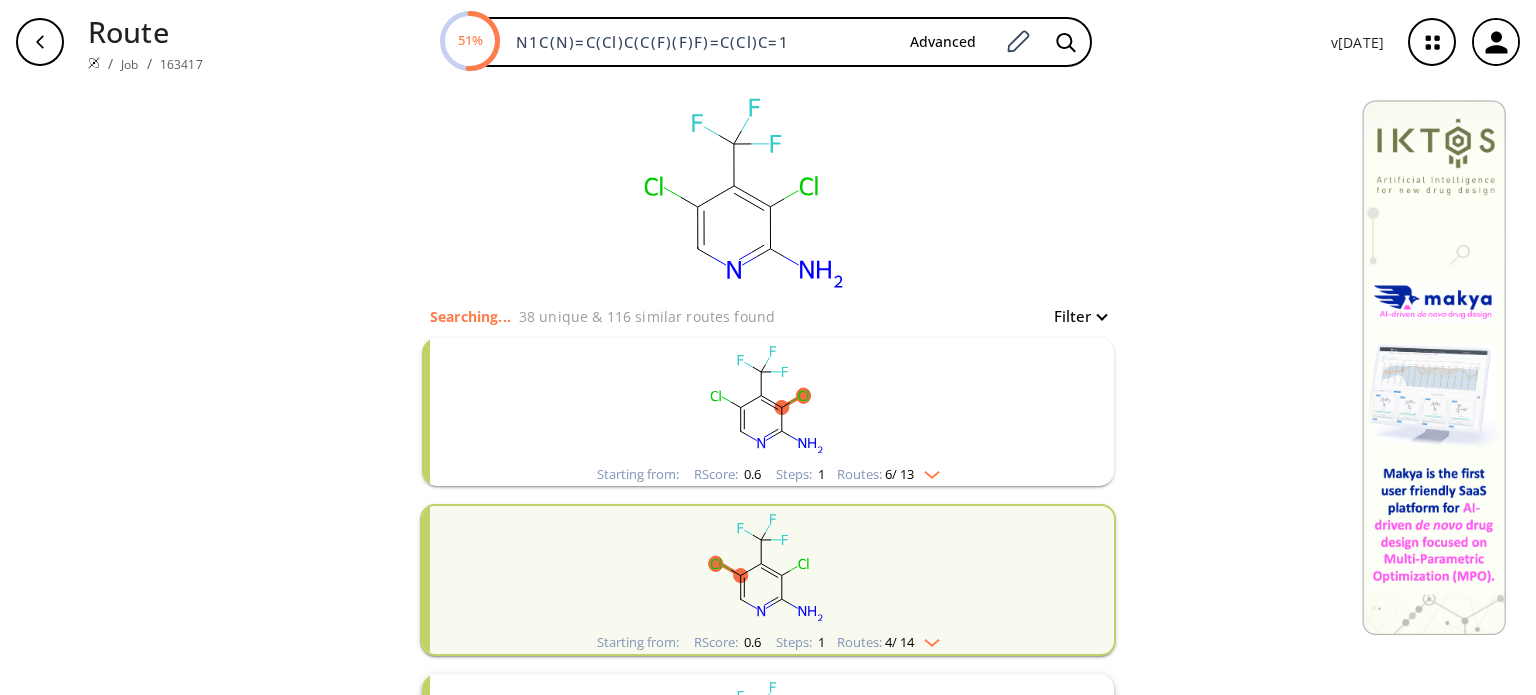 click at bounding box center (927, 471) 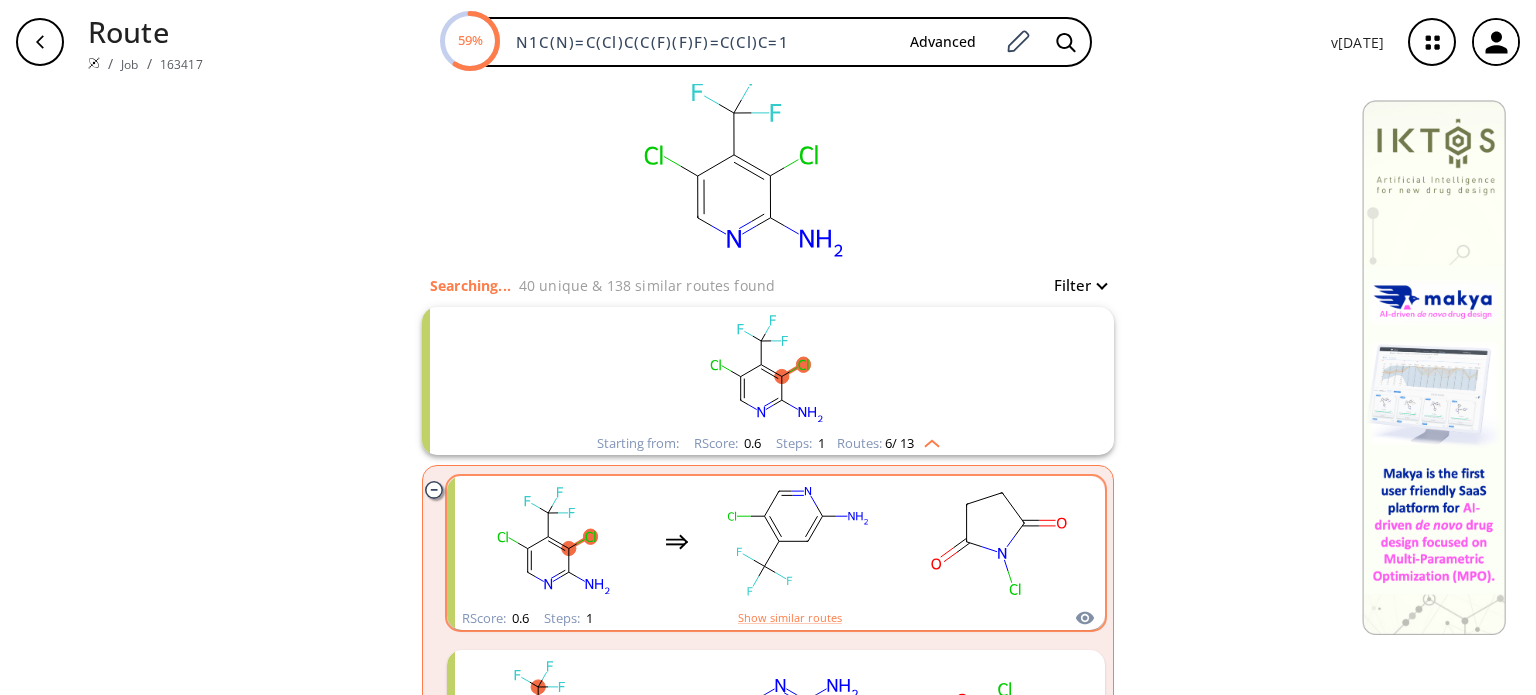 scroll, scrollTop: 0, scrollLeft: 0, axis: both 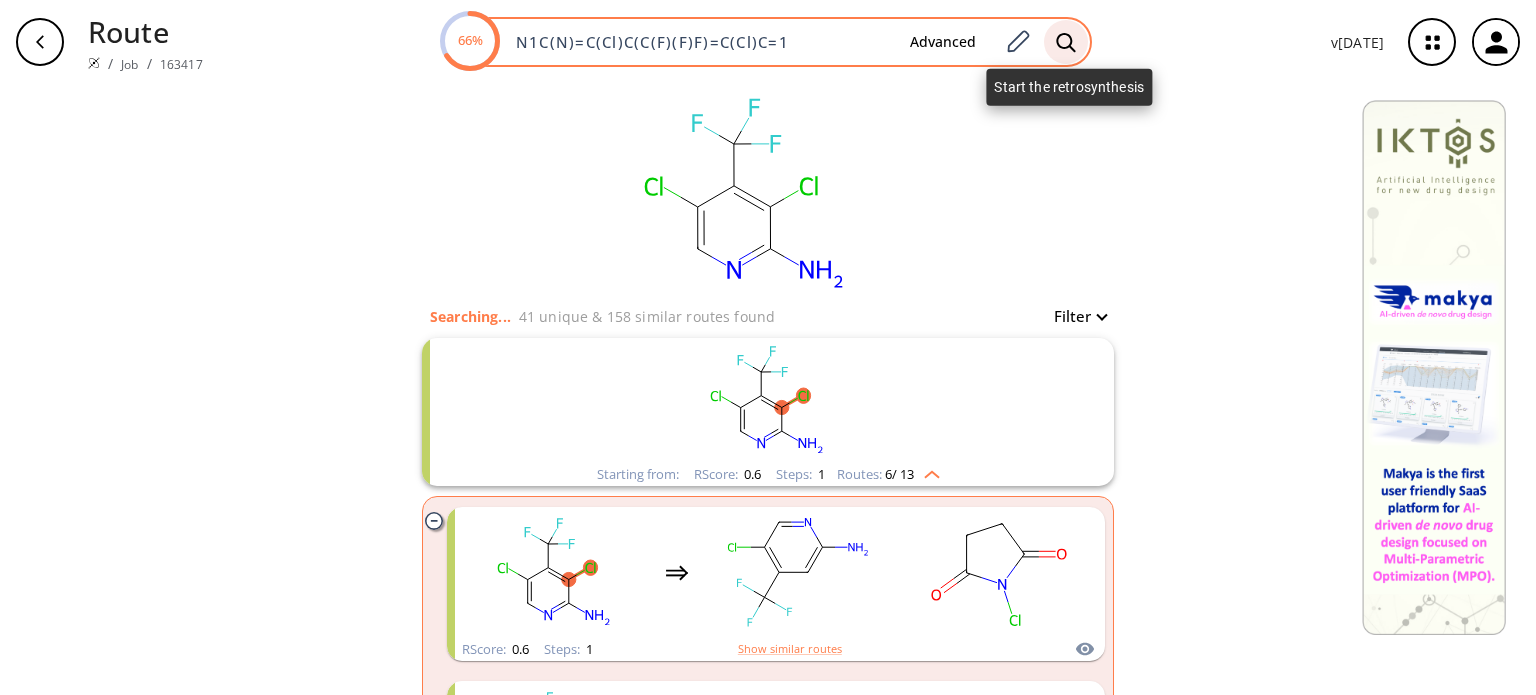 click at bounding box center [1066, 42] 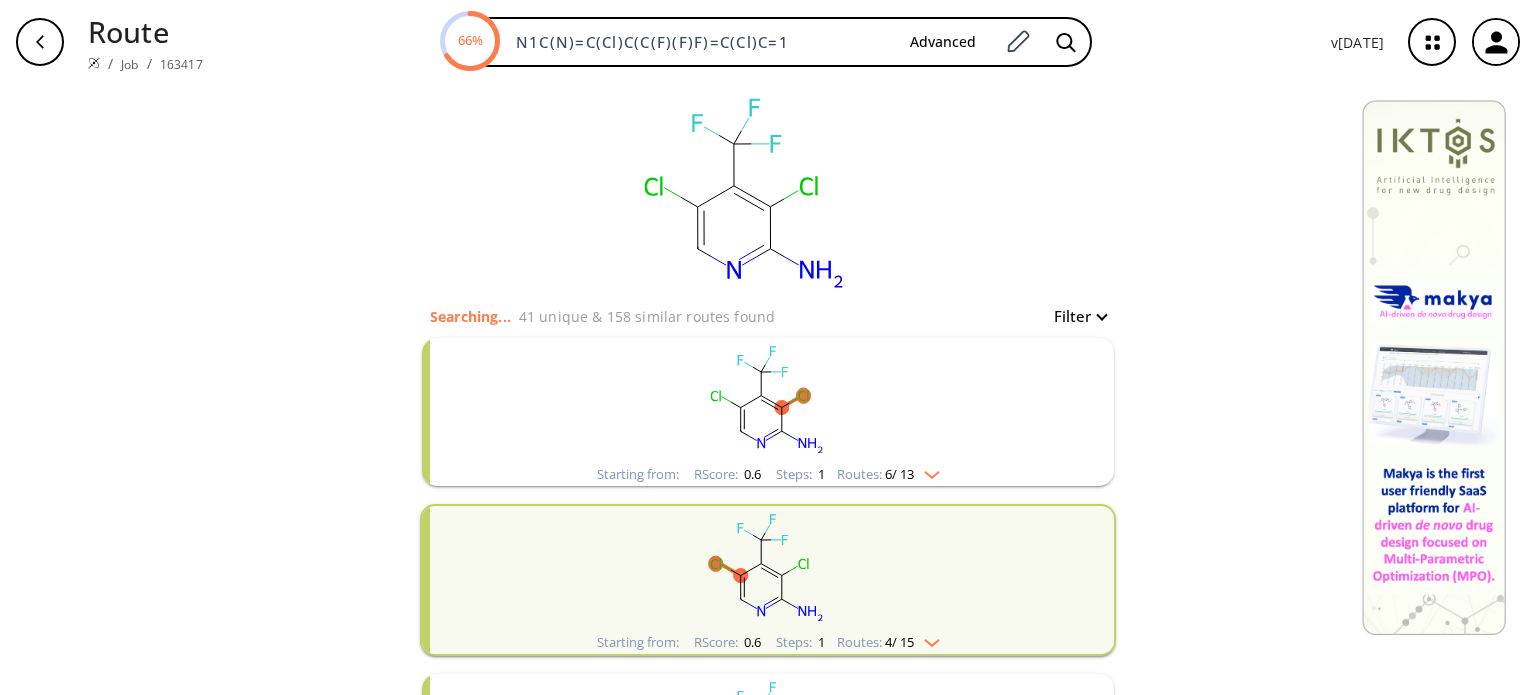 click at bounding box center (927, 471) 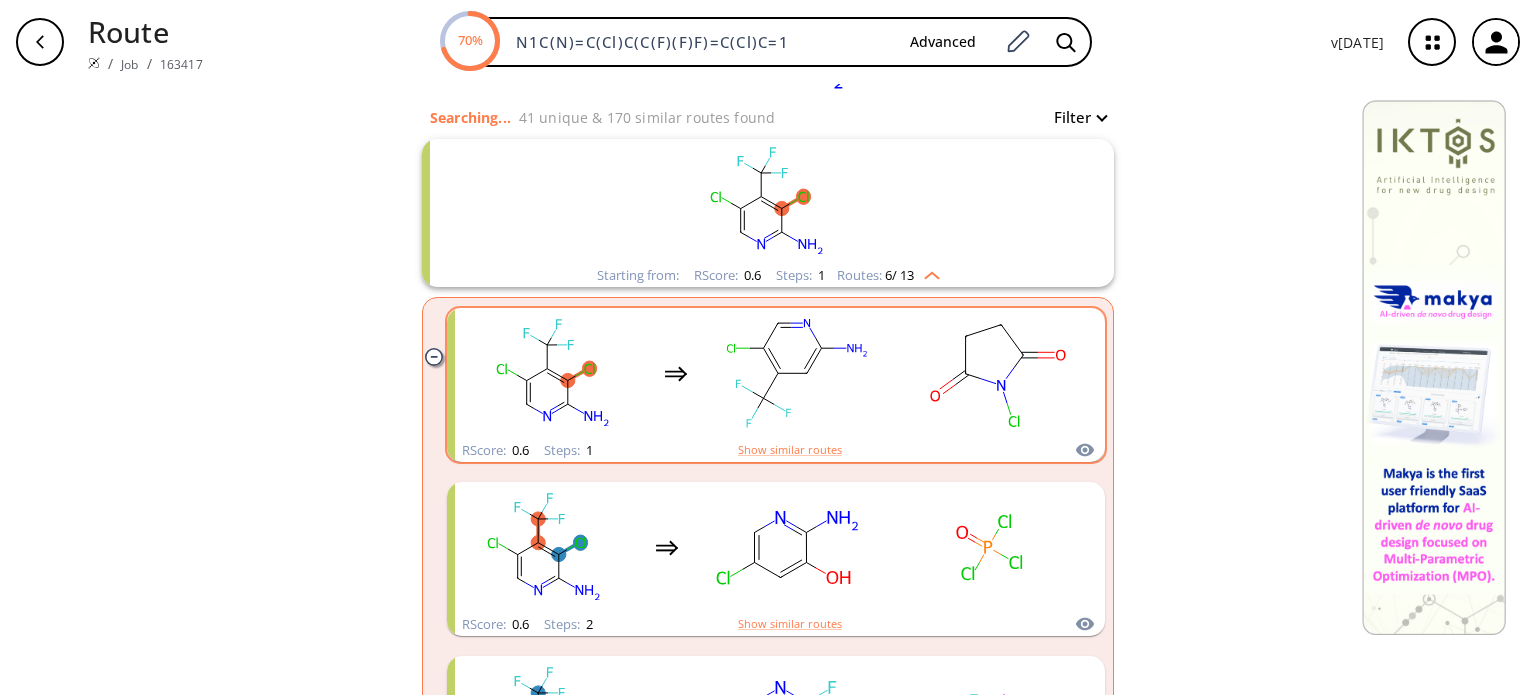 scroll, scrollTop: 300, scrollLeft: 0, axis: vertical 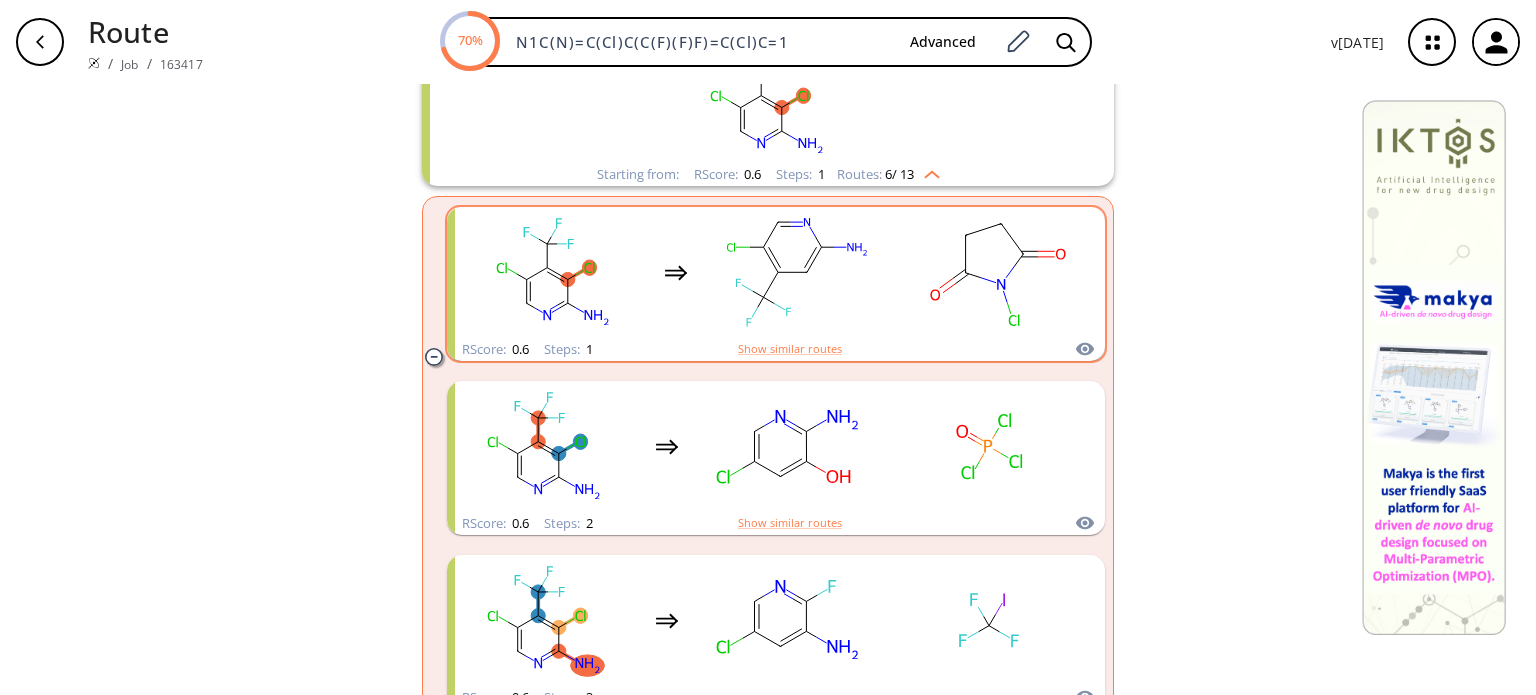 click 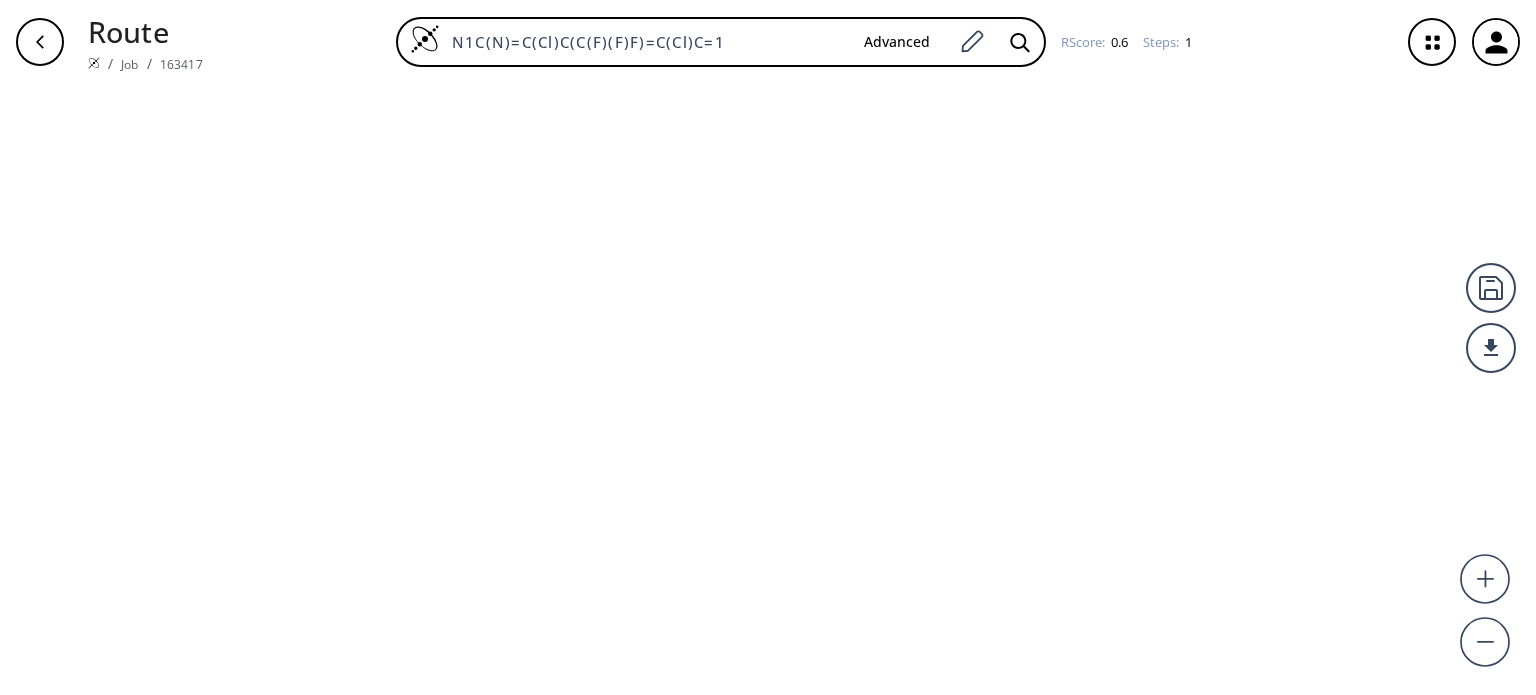scroll, scrollTop: 0, scrollLeft: 0, axis: both 